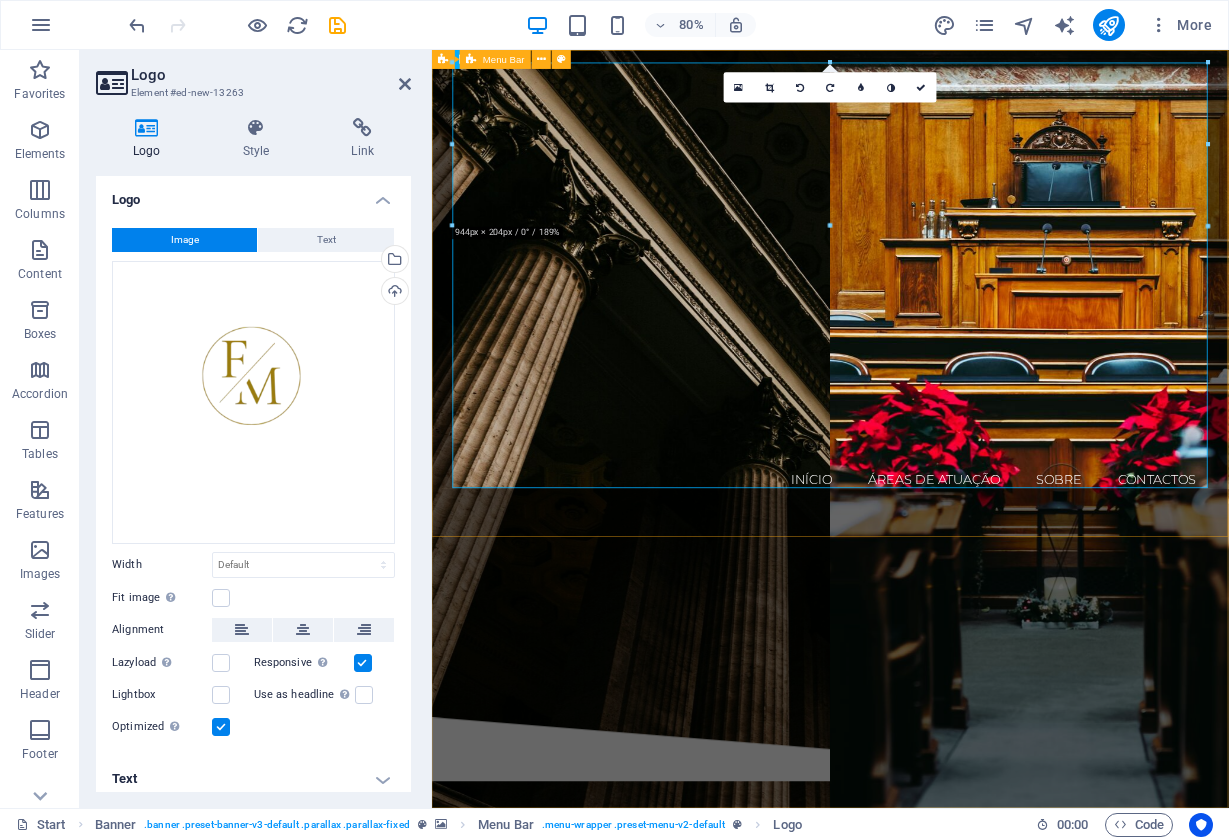scroll, scrollTop: 0, scrollLeft: 0, axis: both 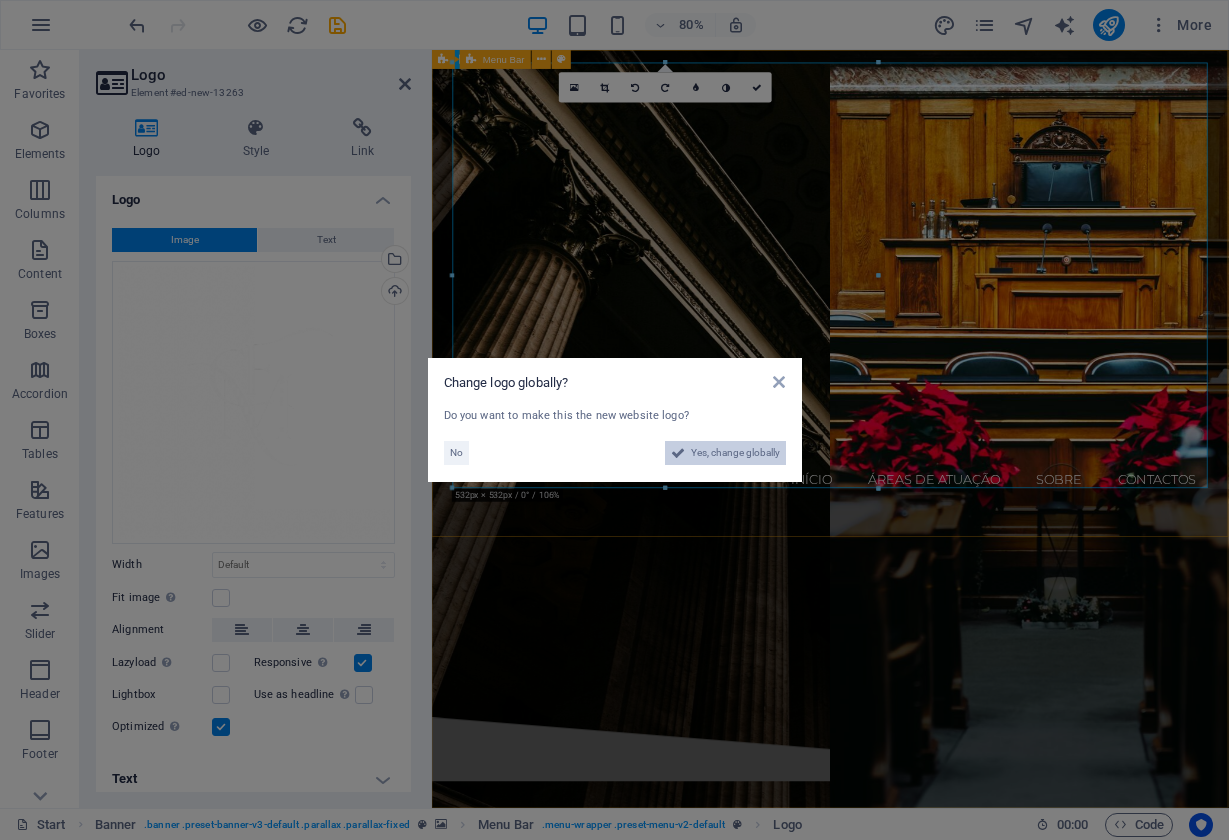 click on "Yes, change globally" at bounding box center [735, 453] 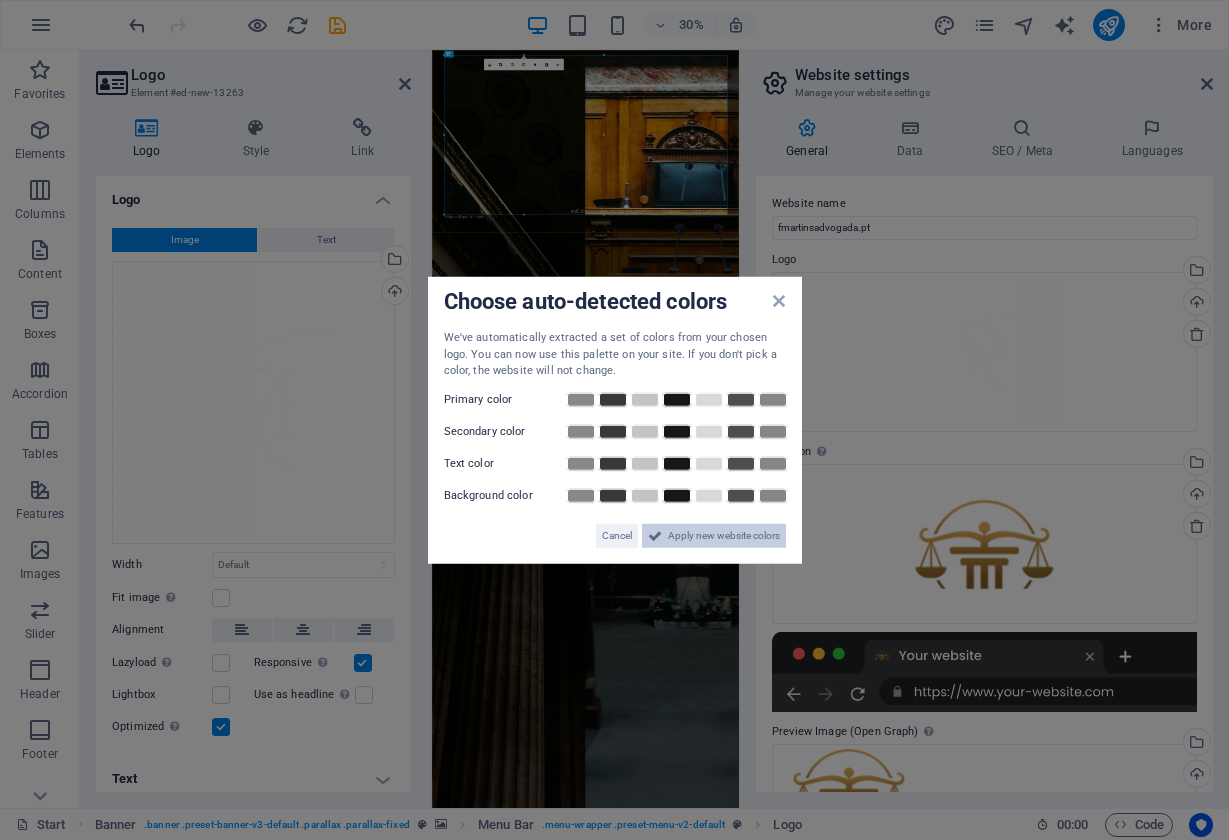 click on "Apply new website colors" at bounding box center [724, 535] 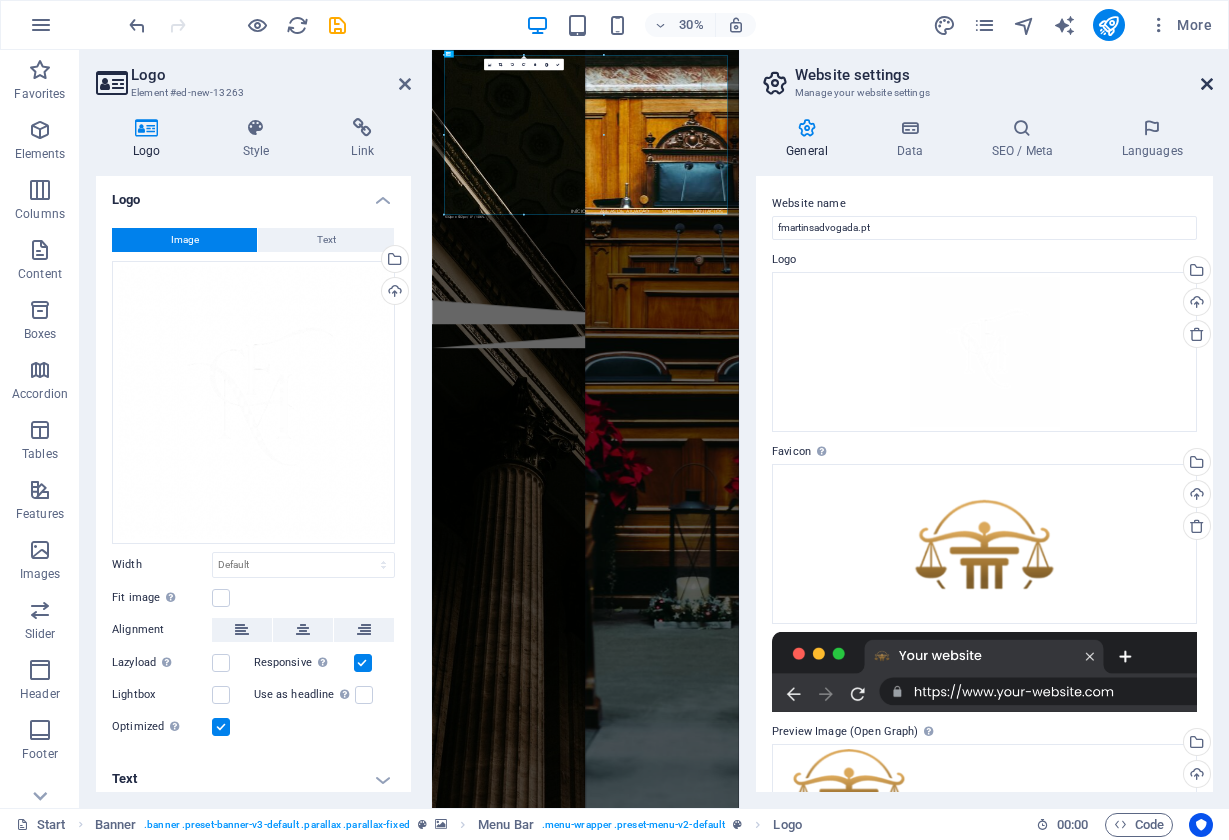 click at bounding box center (1207, 84) 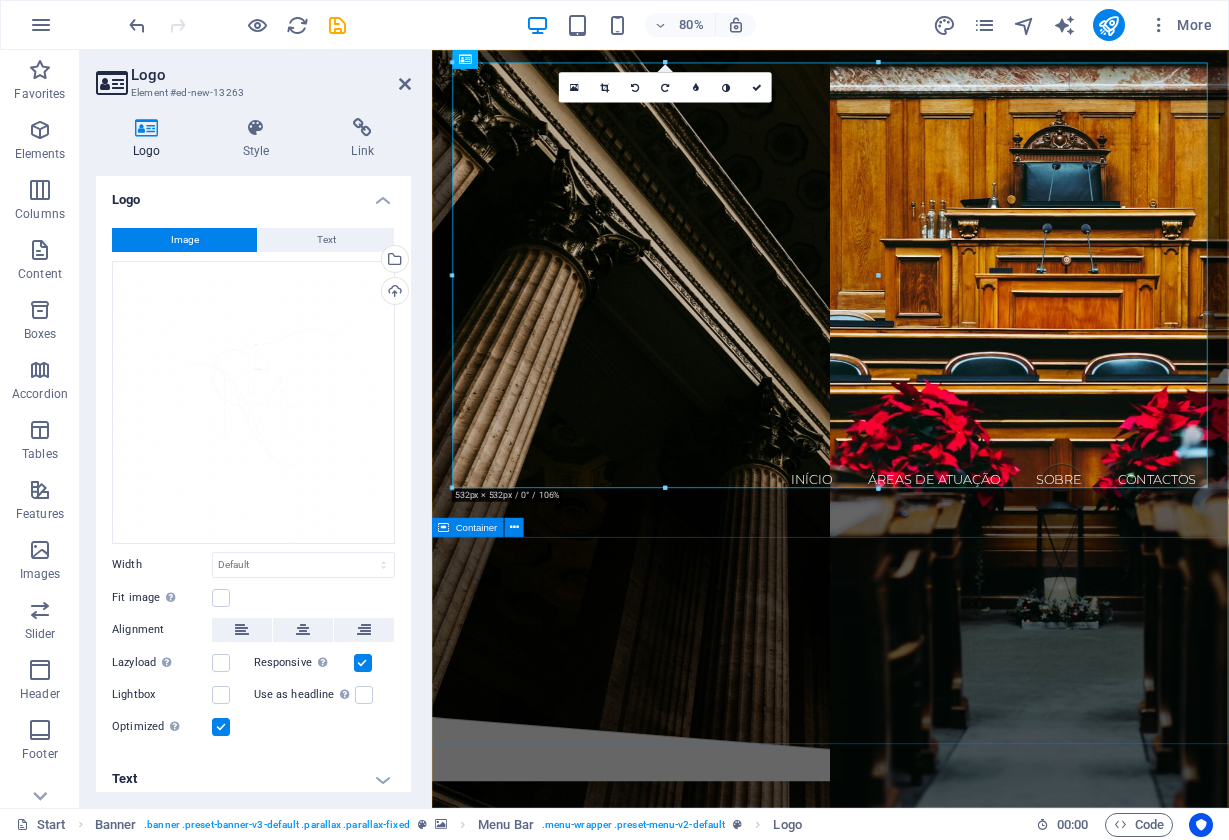 click on "Fátima Coelho Martins" at bounding box center (930, 755) 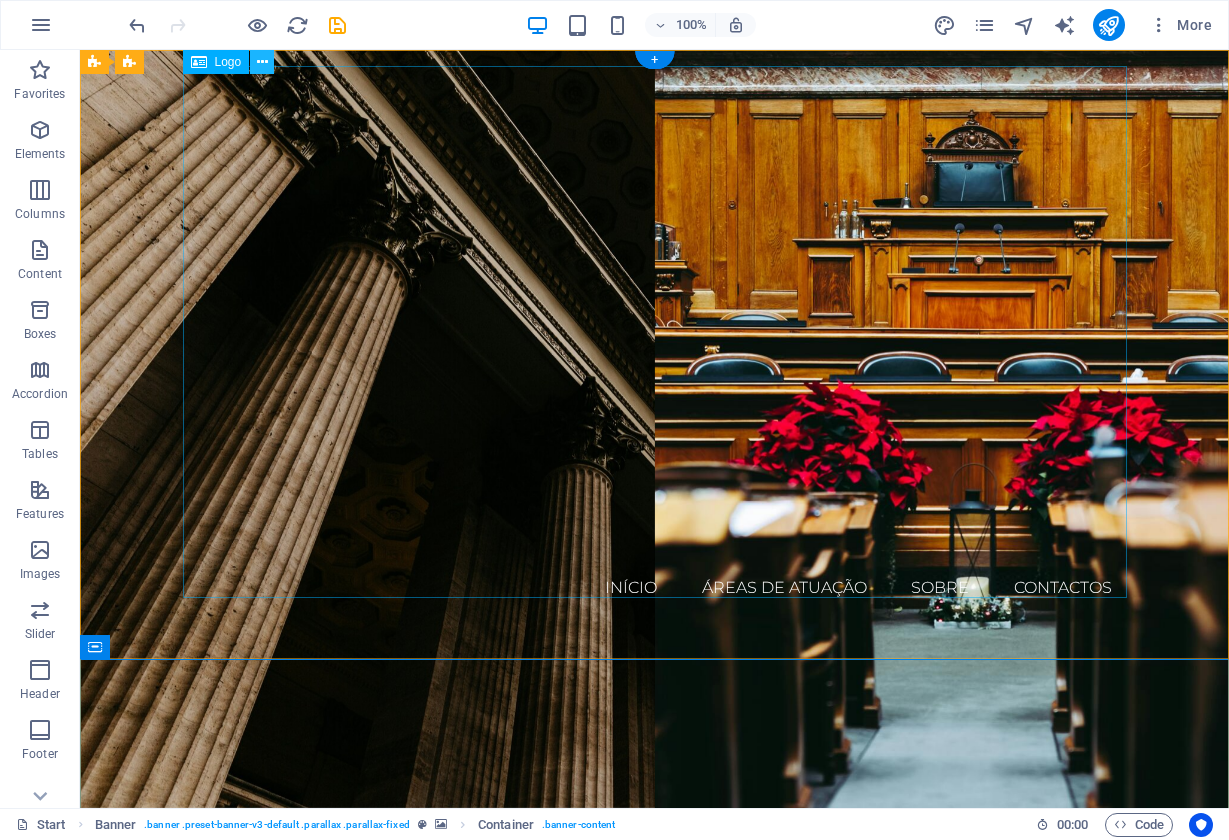 click at bounding box center [262, 62] 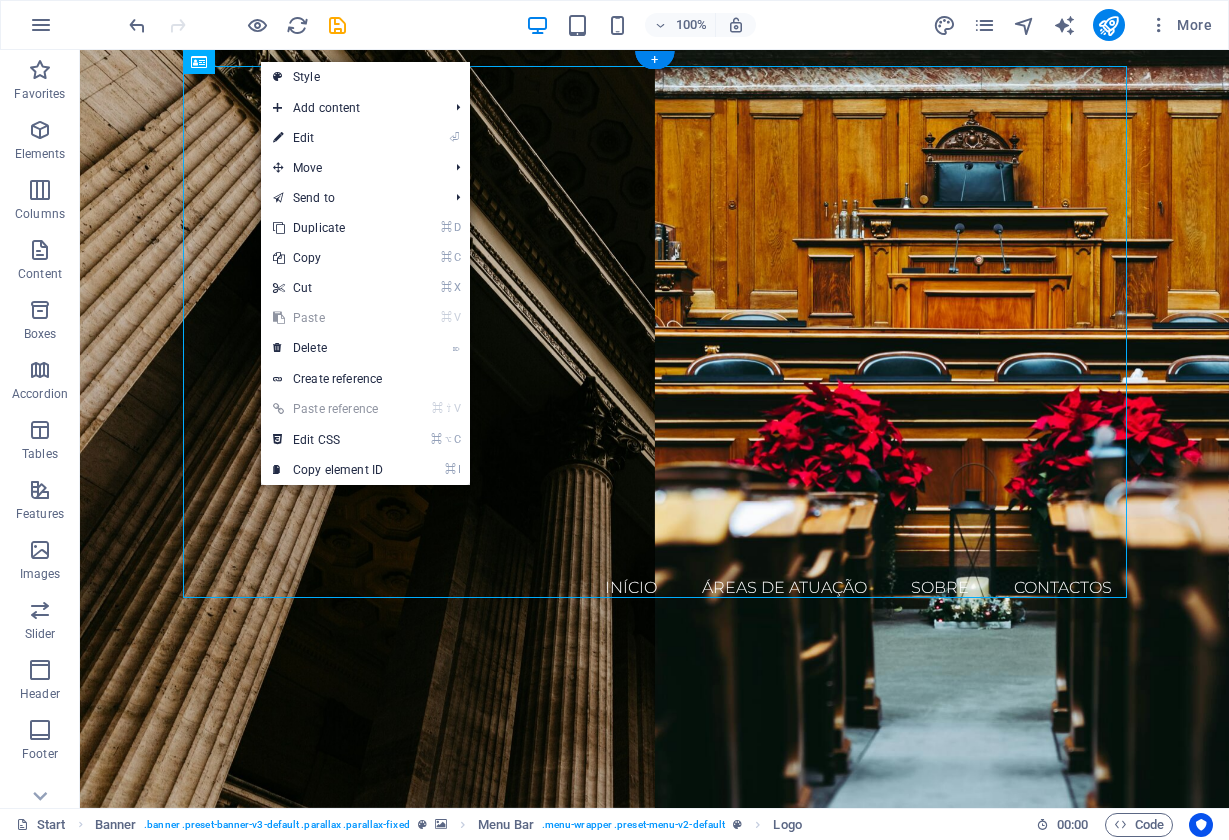 click at bounding box center (655, 316) 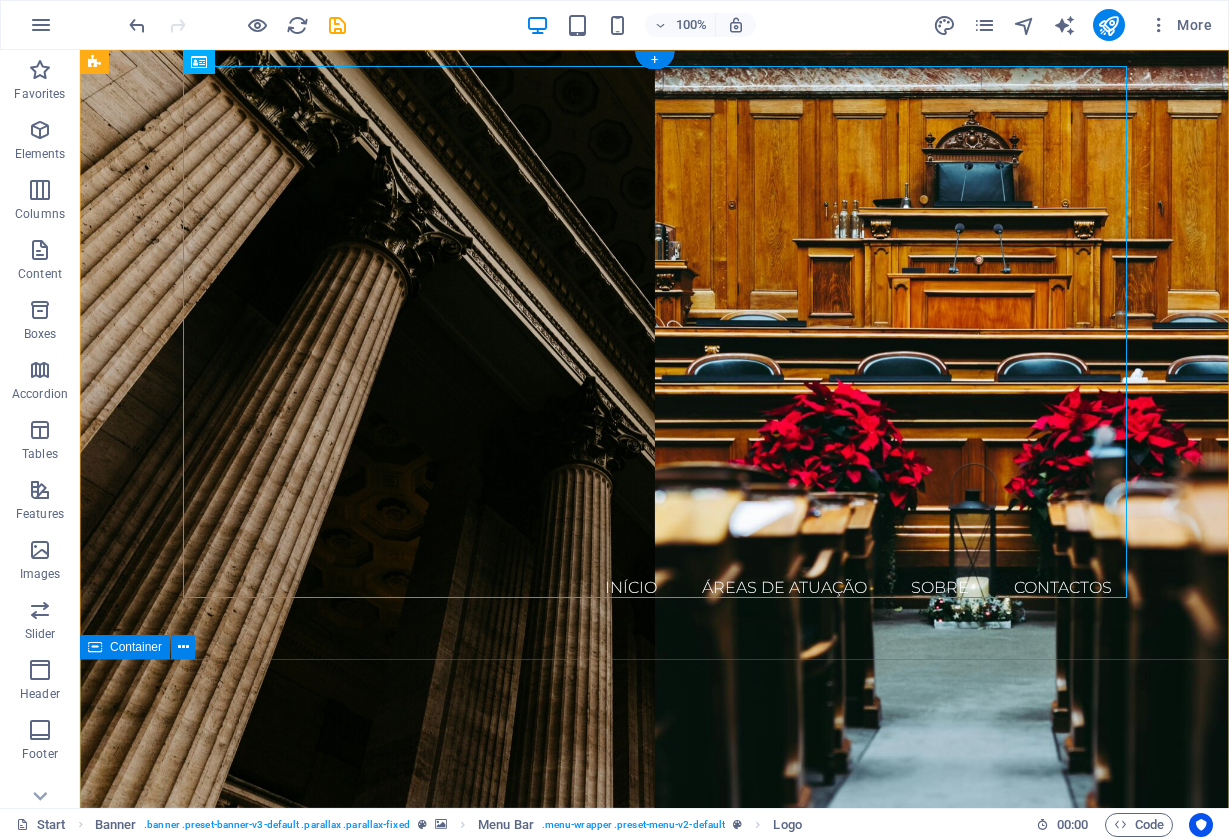 click on "Fátima Coelho Martins" at bounding box center (654, 755) 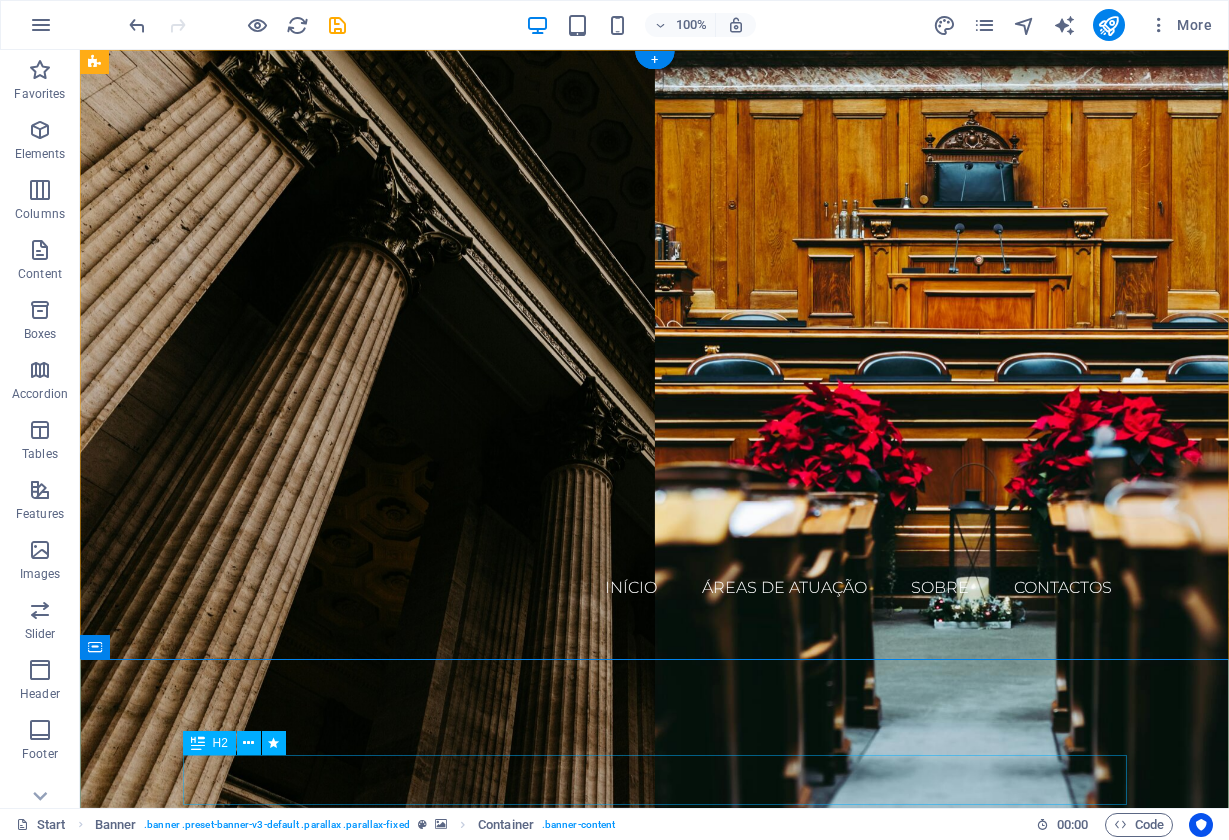 click on "Fátima Coelho Martins" at bounding box center [655, 748] 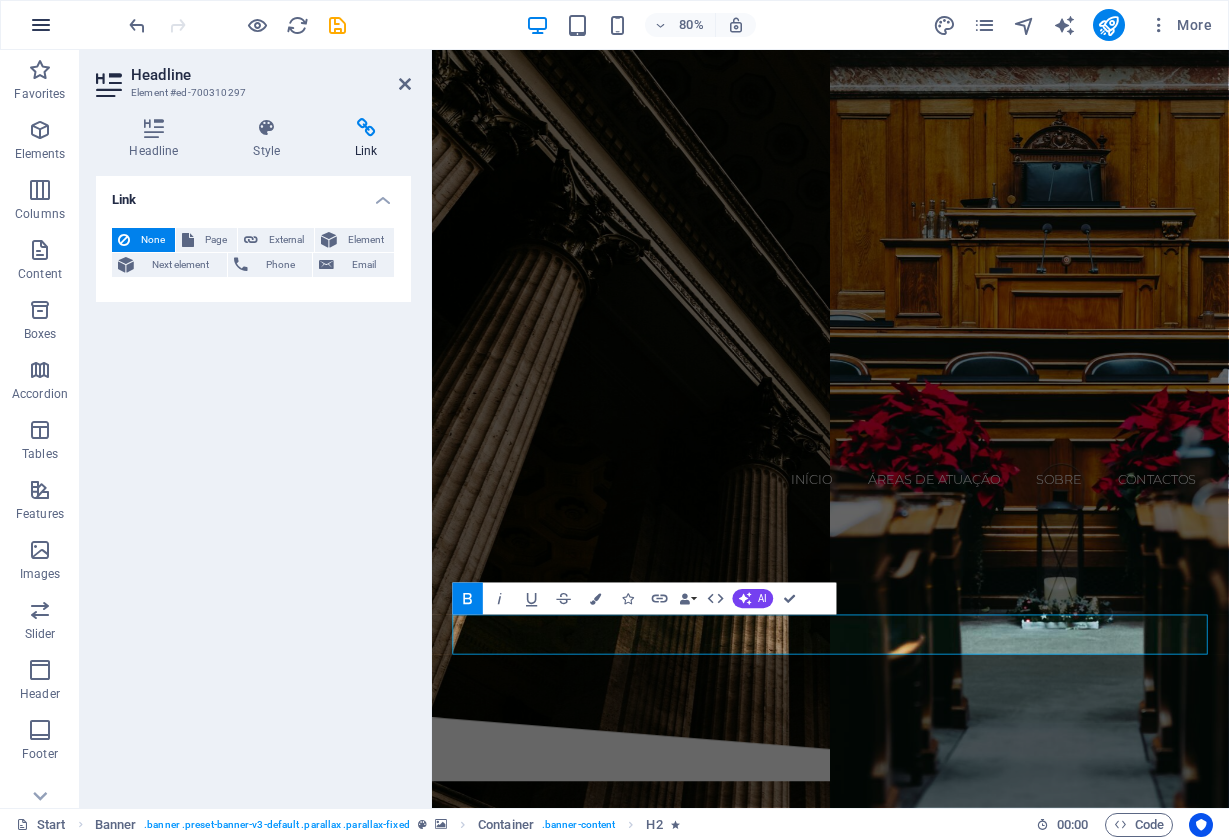 click at bounding box center [41, 25] 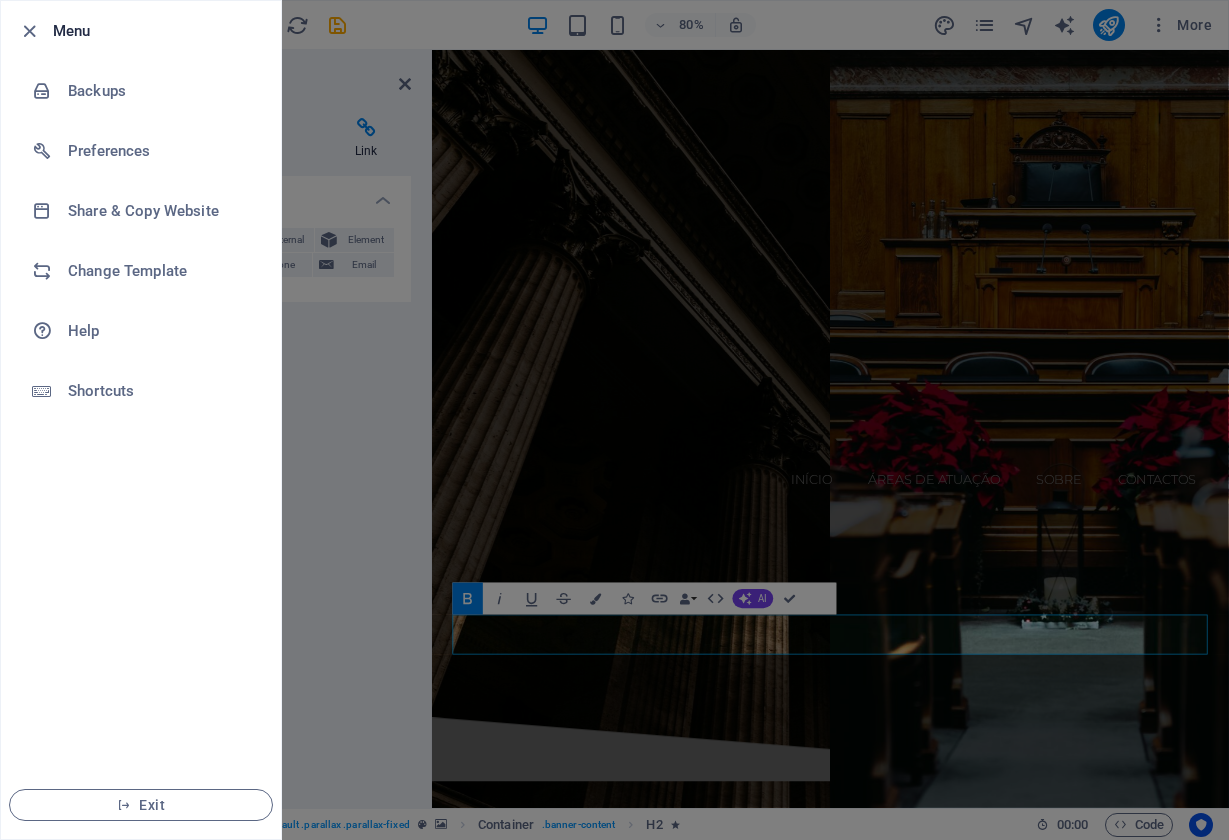 click at bounding box center (614, 420) 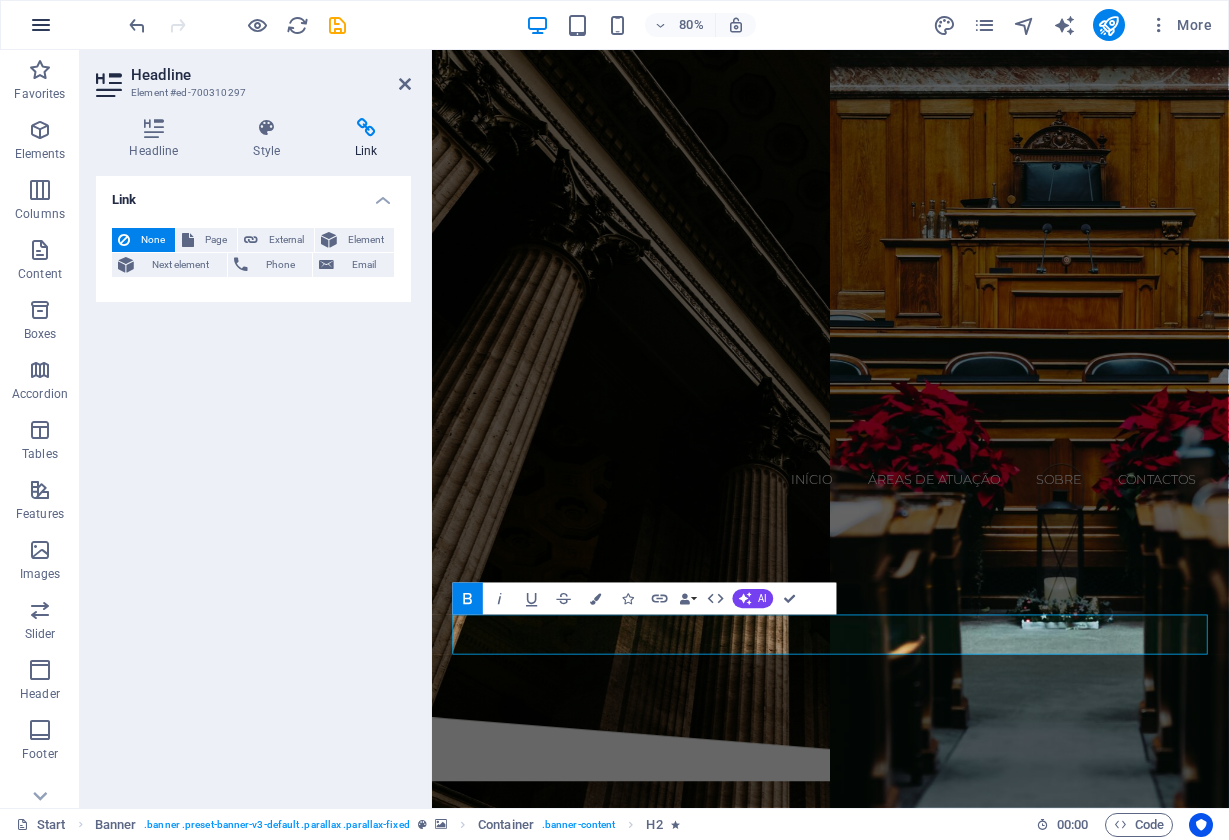 click at bounding box center [41, 25] 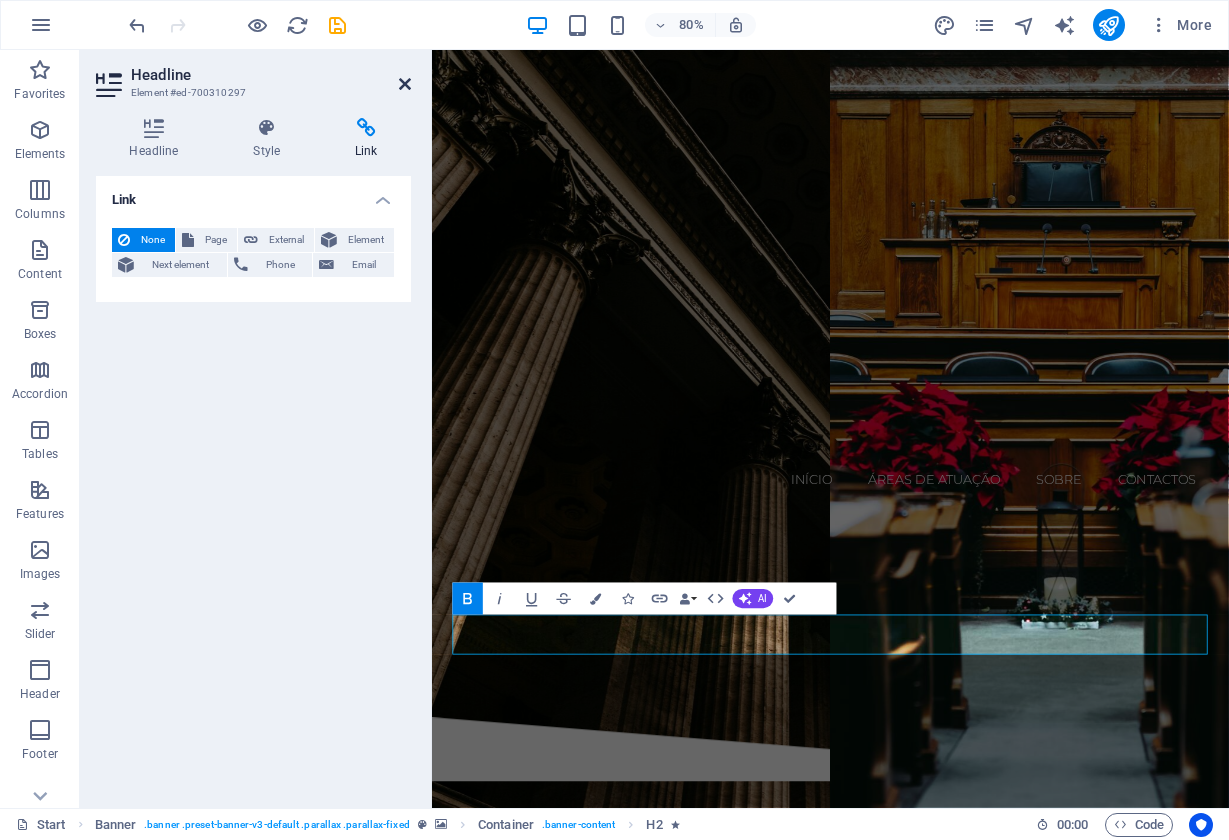 click at bounding box center [405, 84] 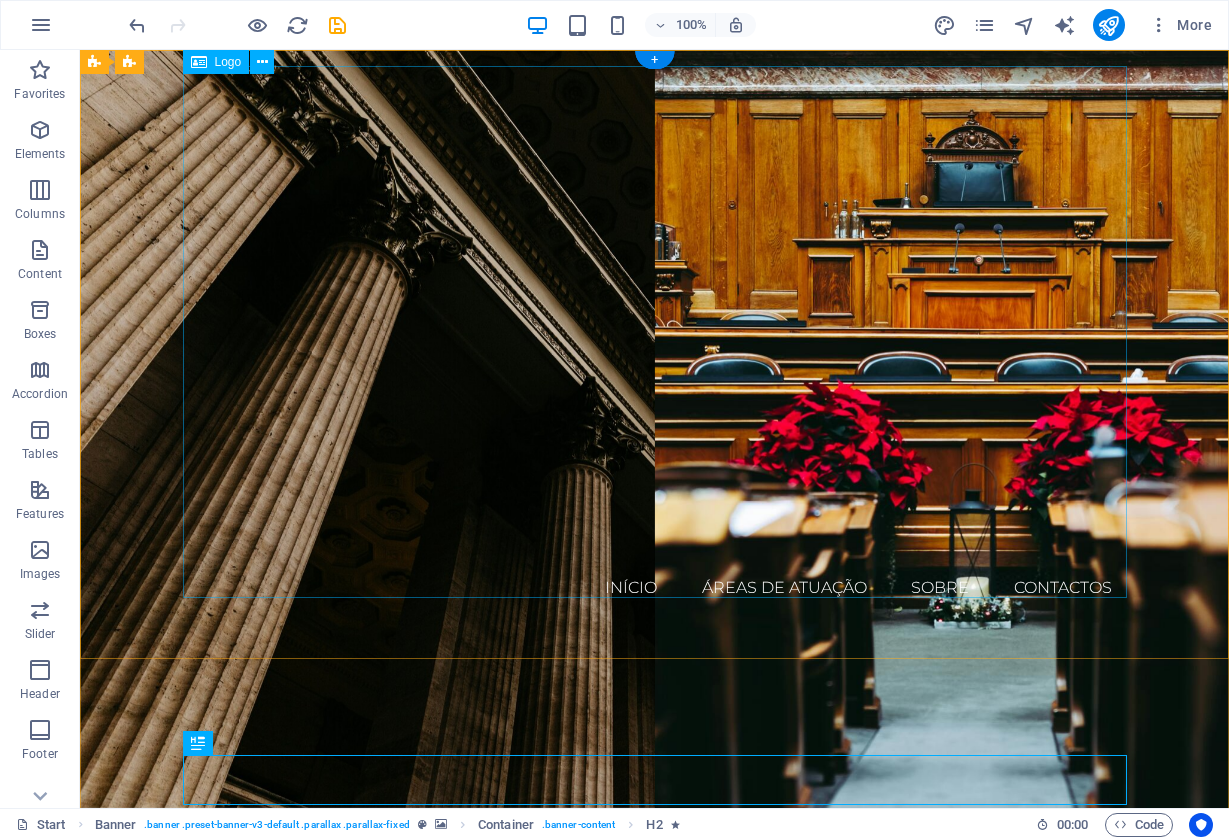 click at bounding box center (655, 316) 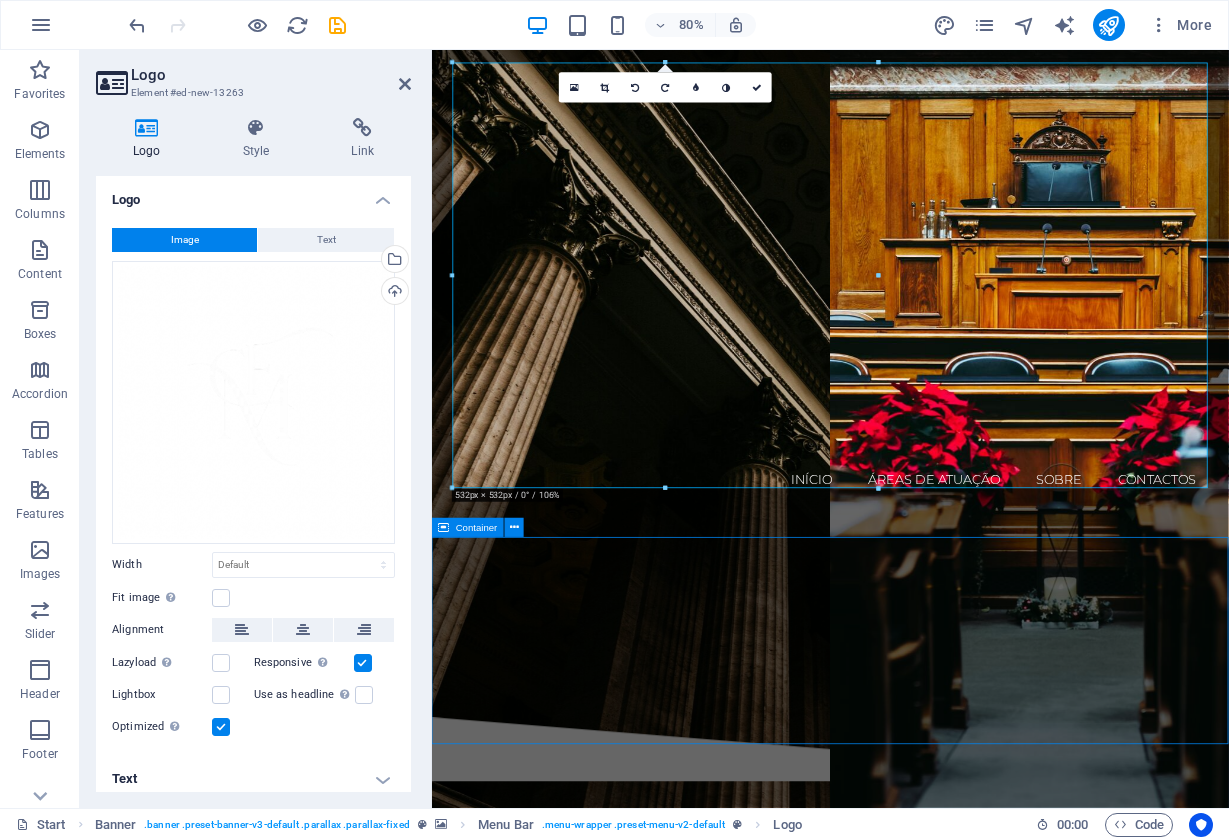 click at bounding box center (577, 25) 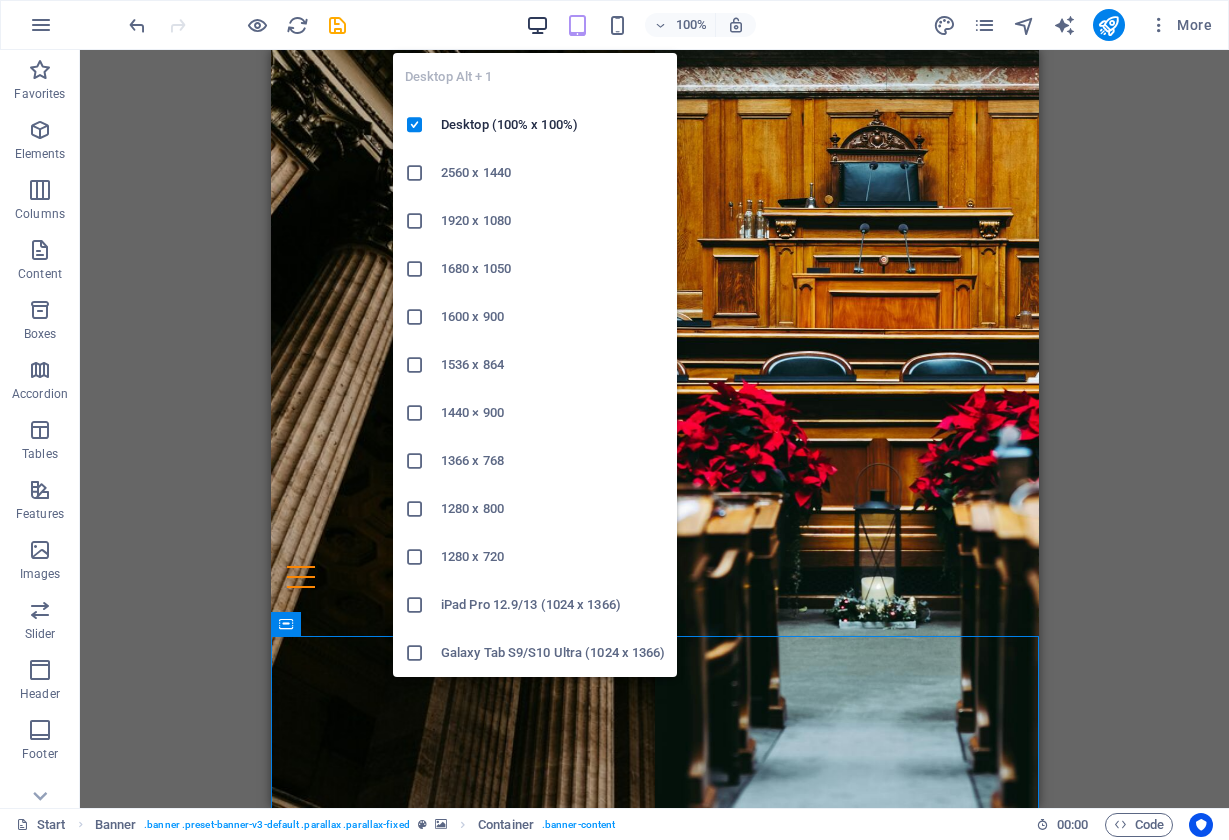 click at bounding box center (537, 25) 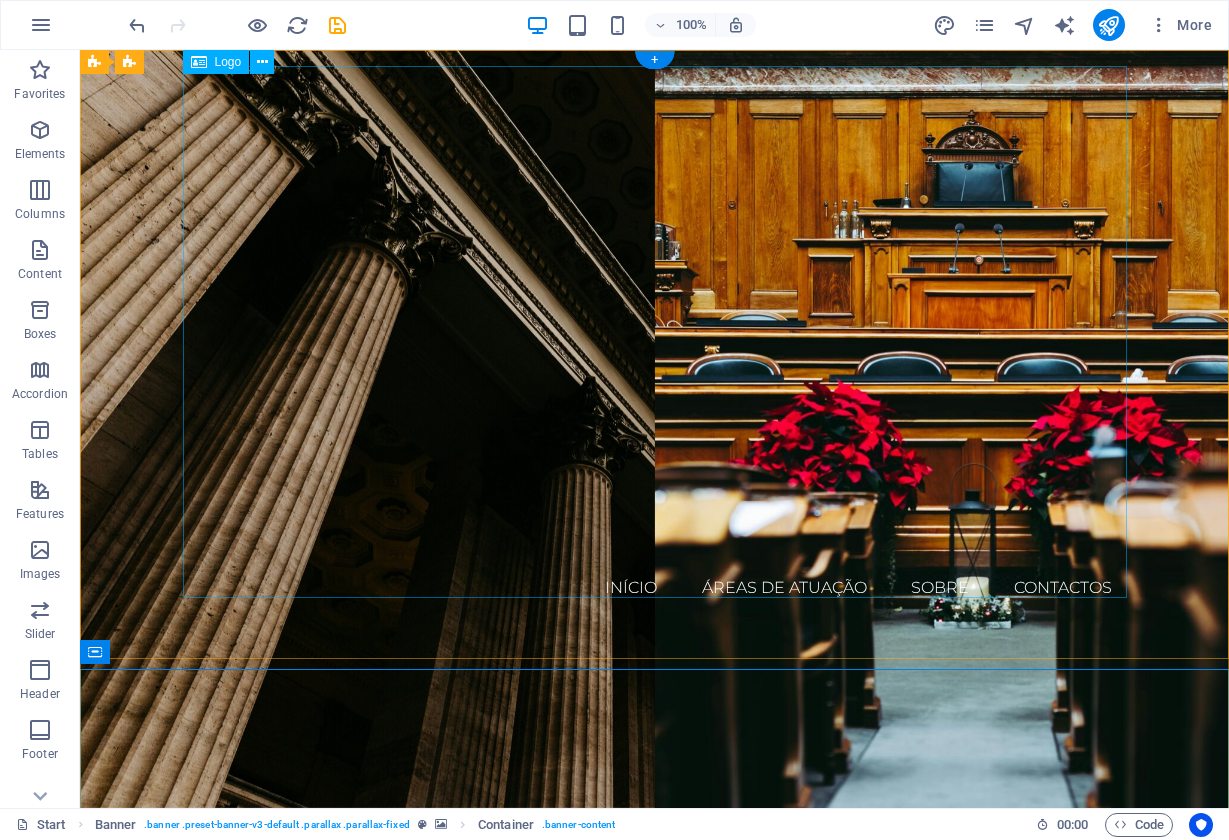 click at bounding box center (655, 316) 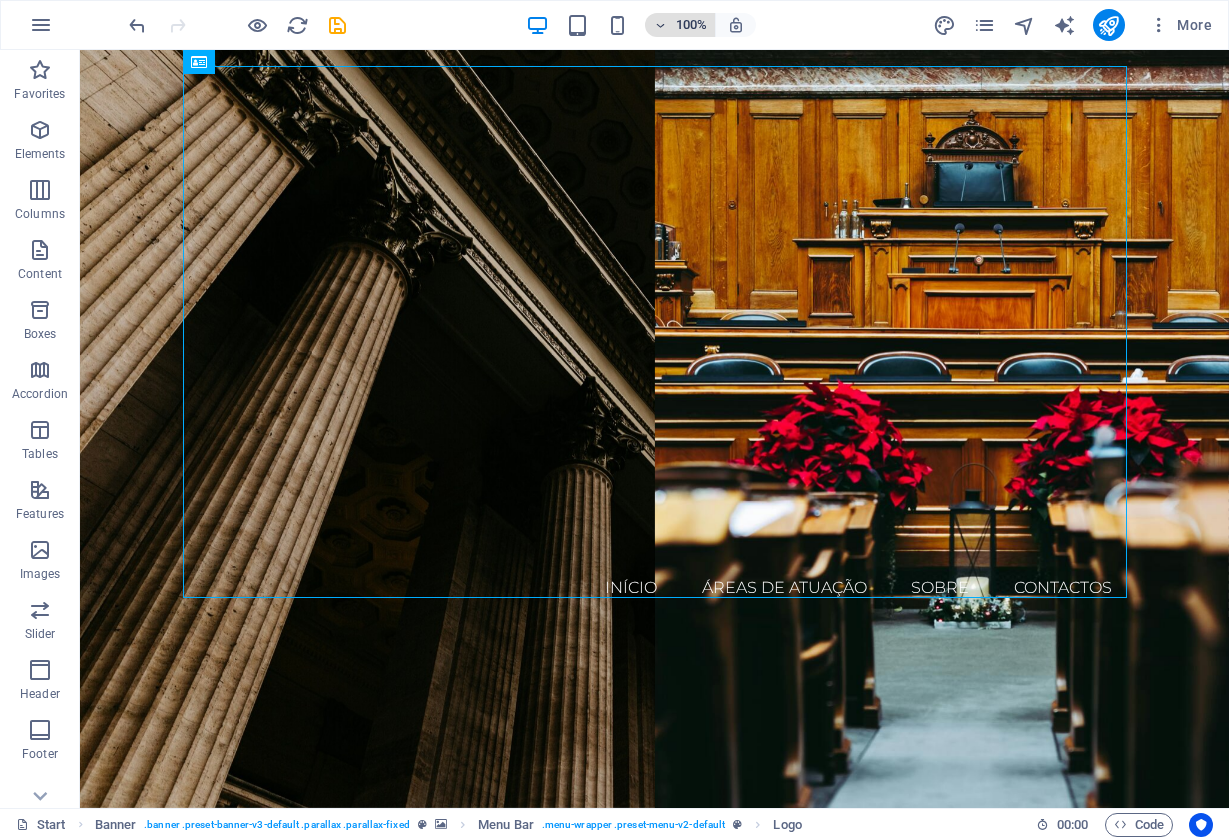 click on "100%" at bounding box center [680, 25] 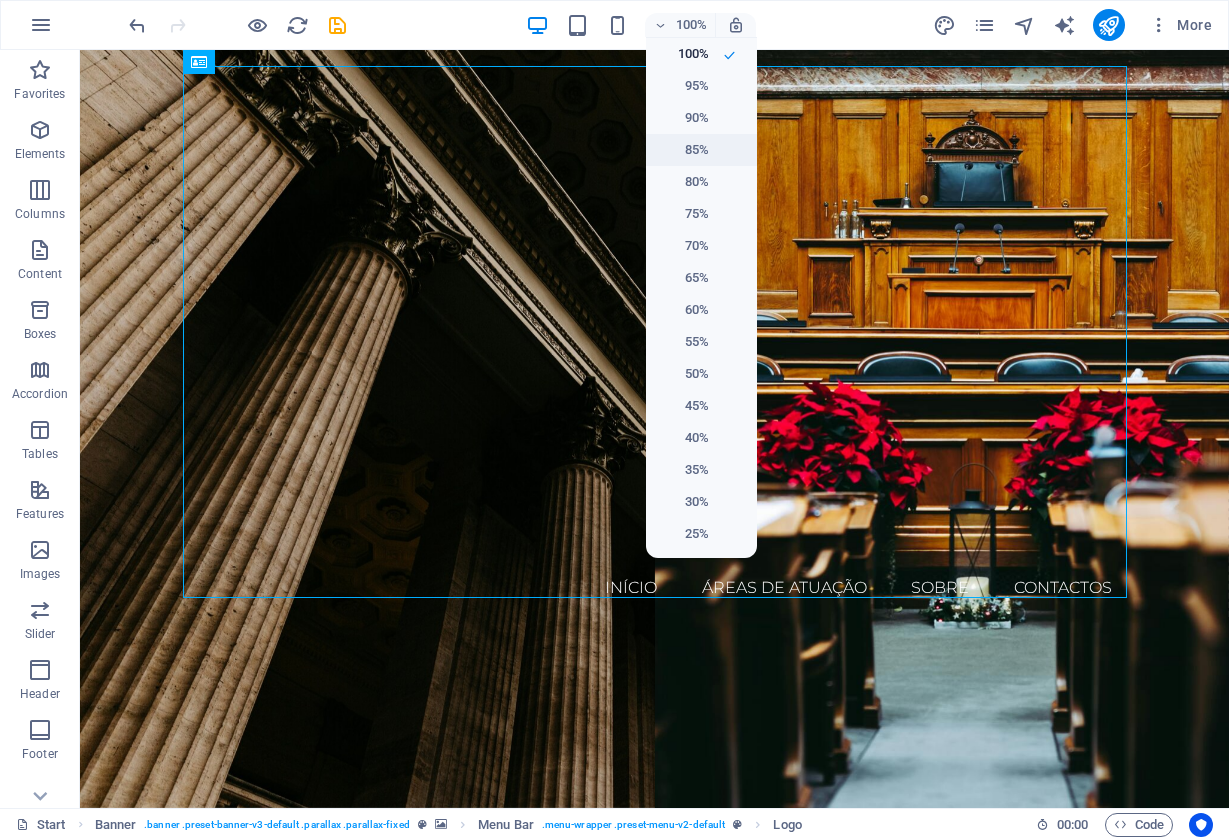click on "85%" at bounding box center (683, 150) 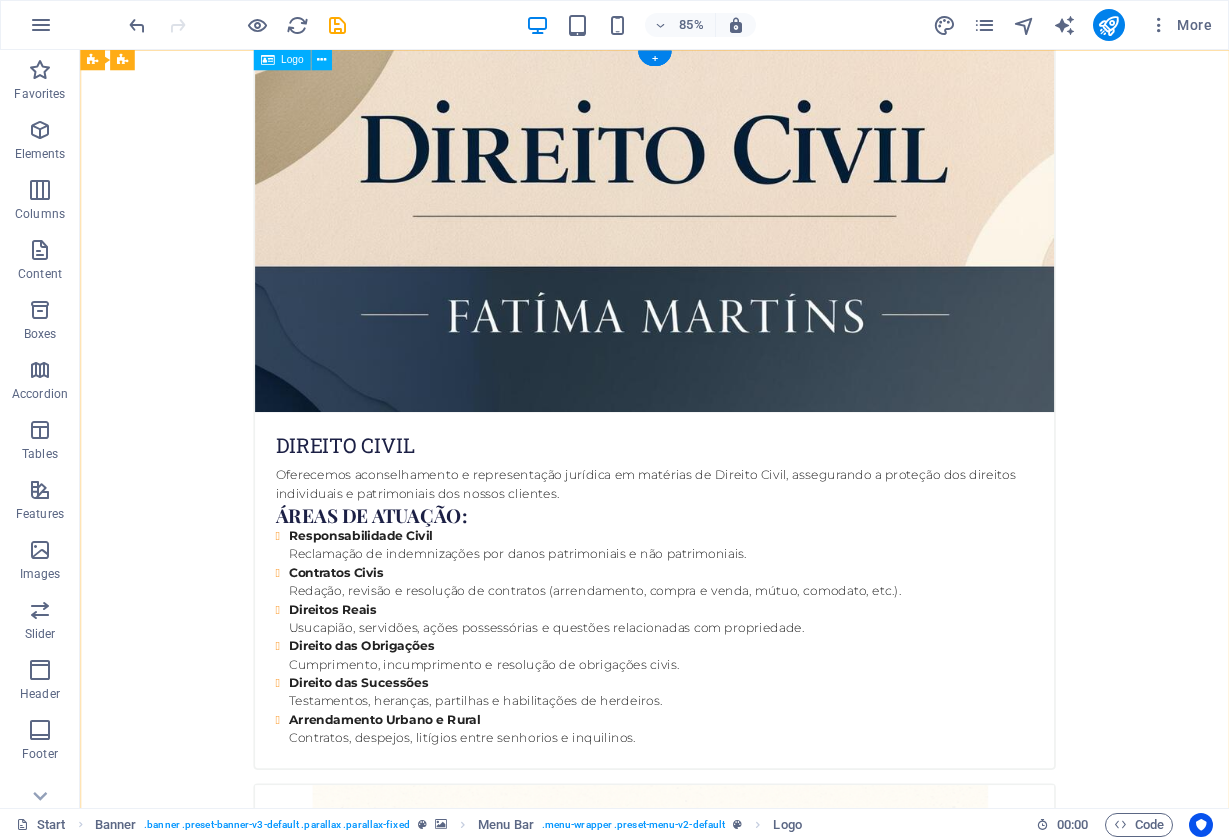 scroll, scrollTop: 0, scrollLeft: 0, axis: both 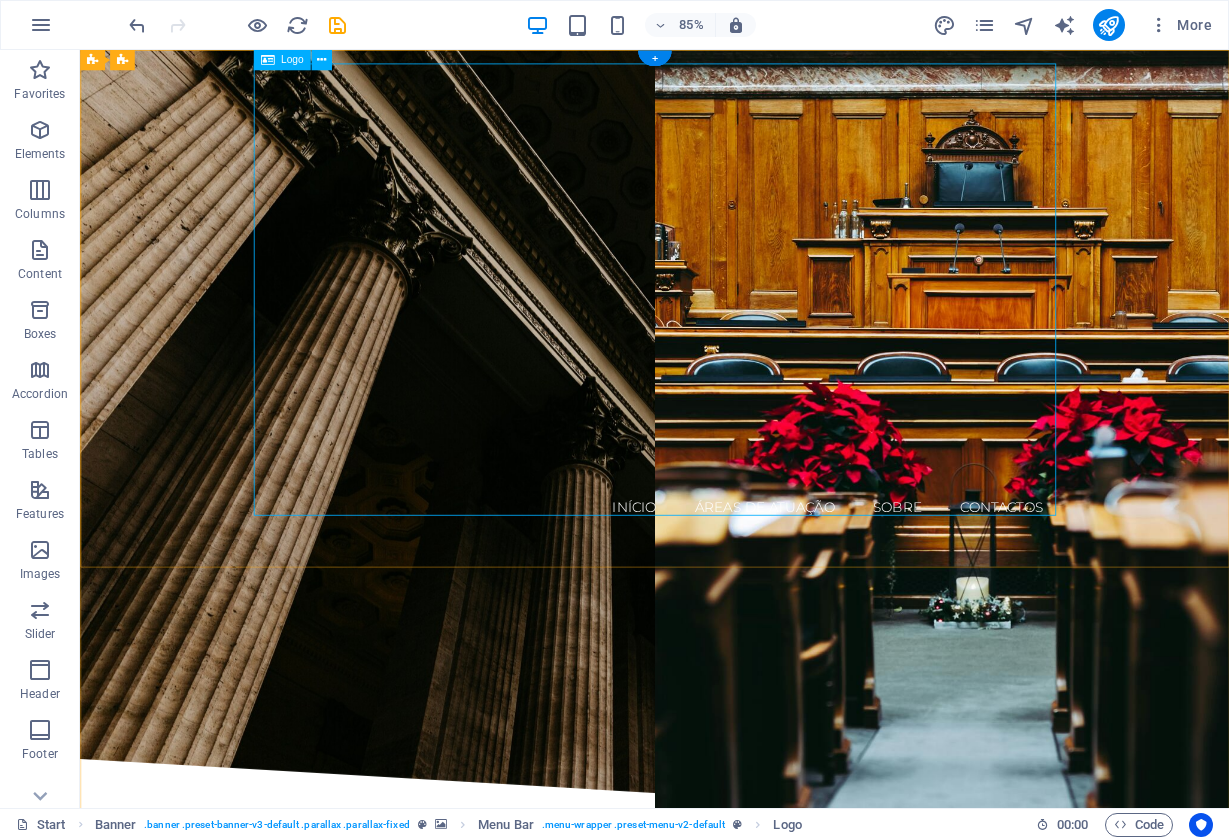 click at bounding box center (756, 316) 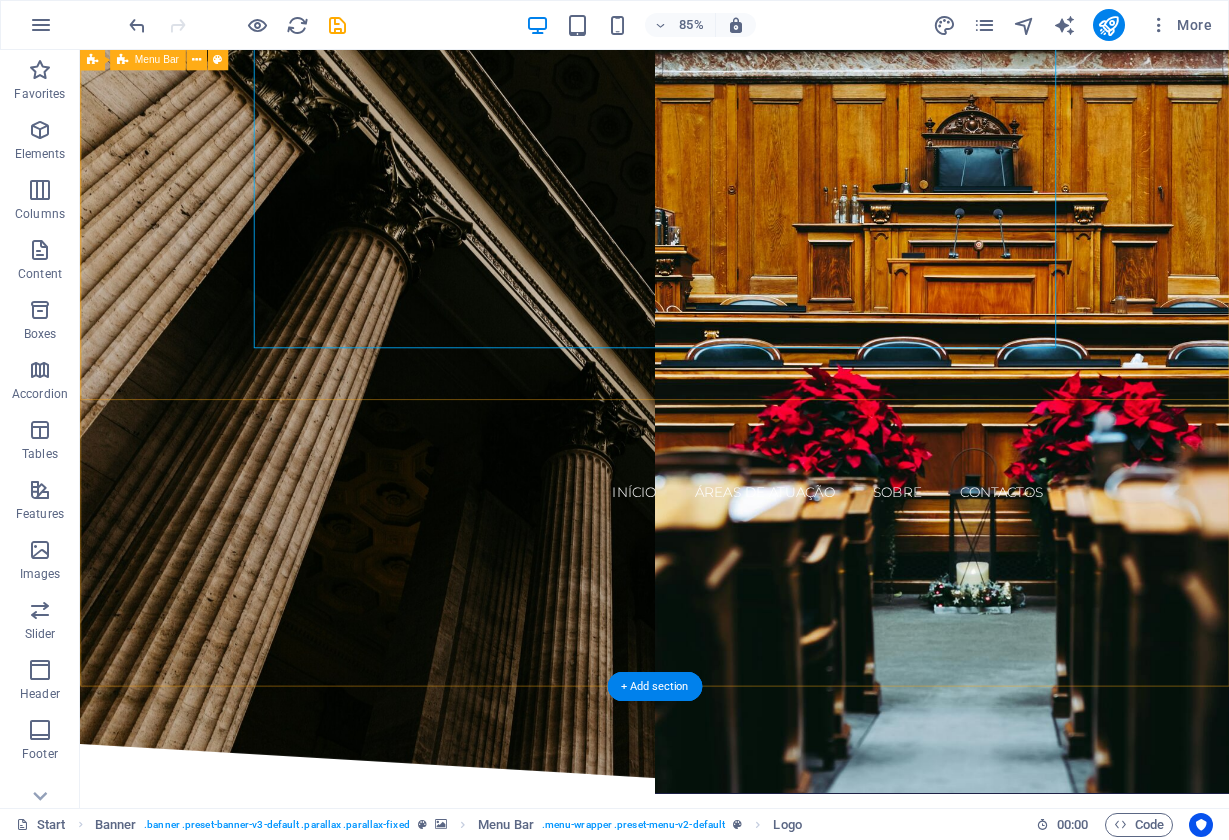 scroll, scrollTop: 214, scrollLeft: 0, axis: vertical 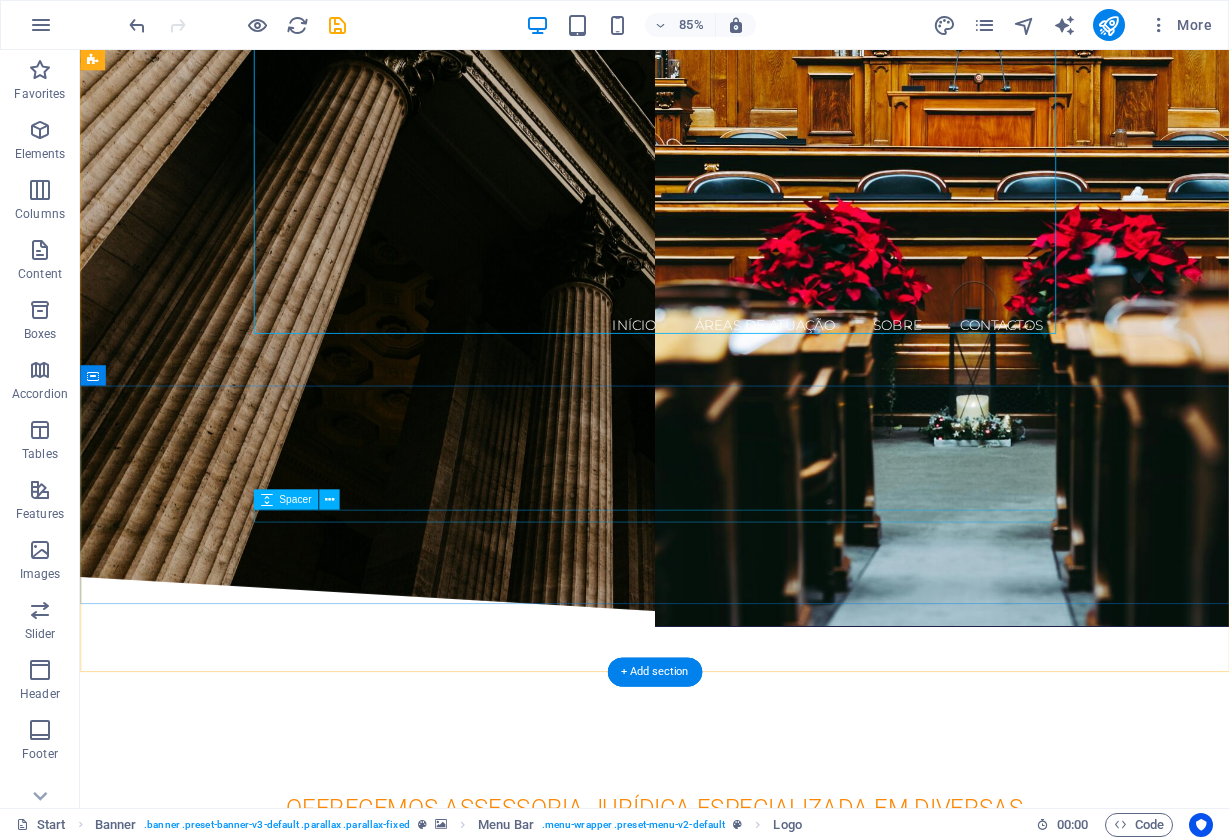 click on "Fátima Coelho Martins" at bounding box center [756, 534] 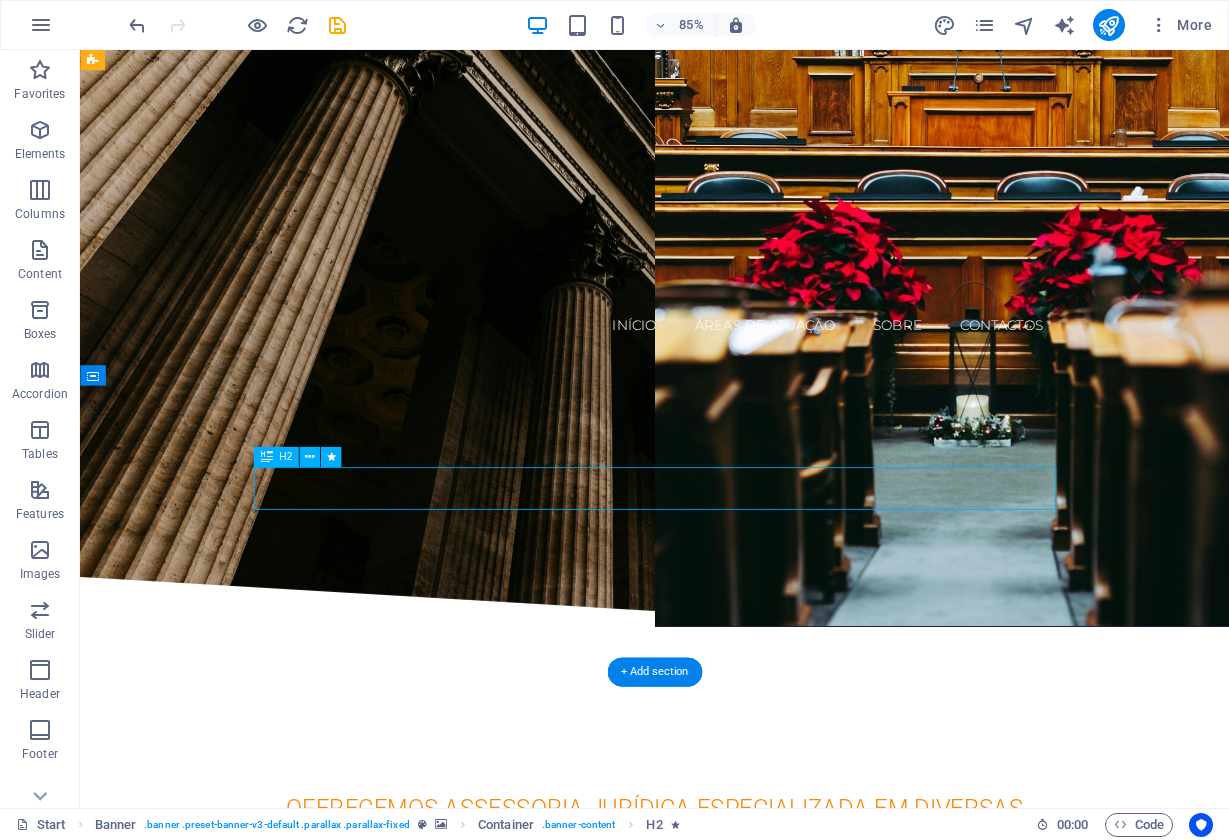 click on "Fátima Coelho Martins" at bounding box center [756, 534] 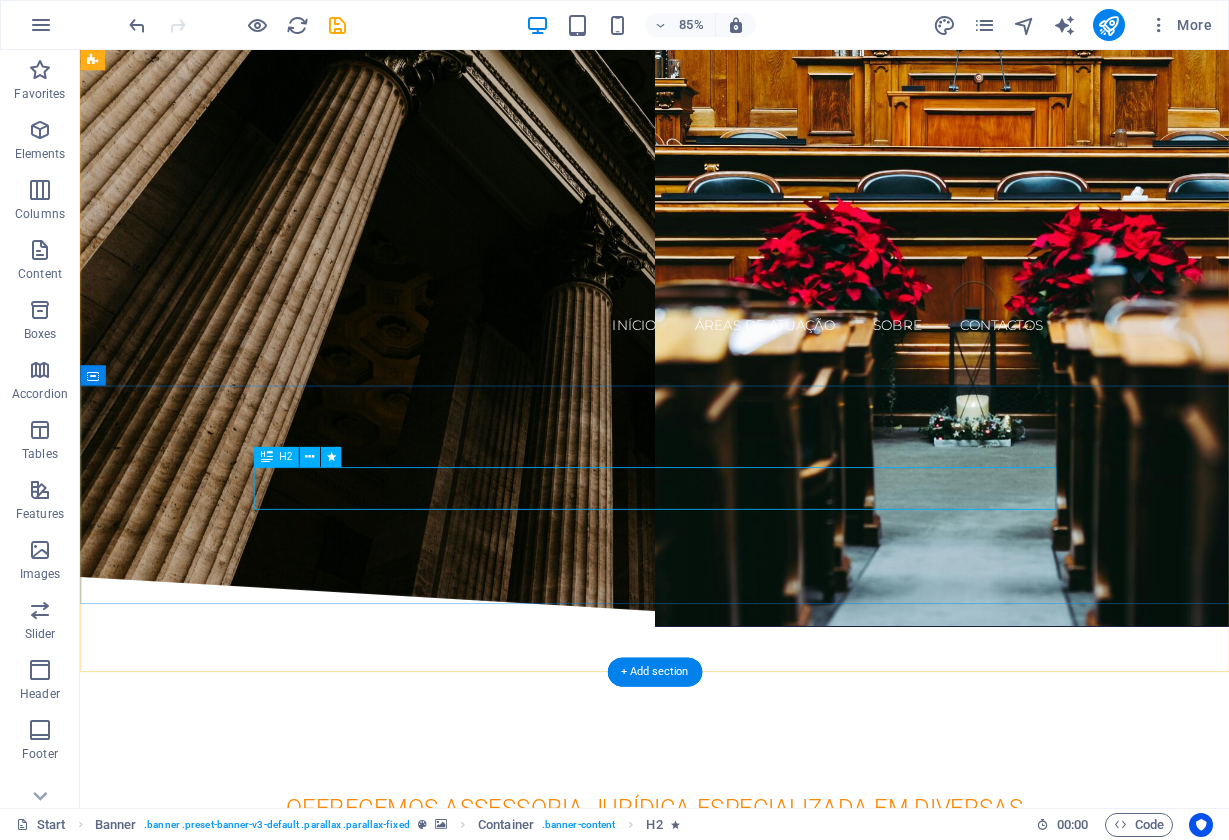 click on "Fátima Coelho Martins" at bounding box center (756, 534) 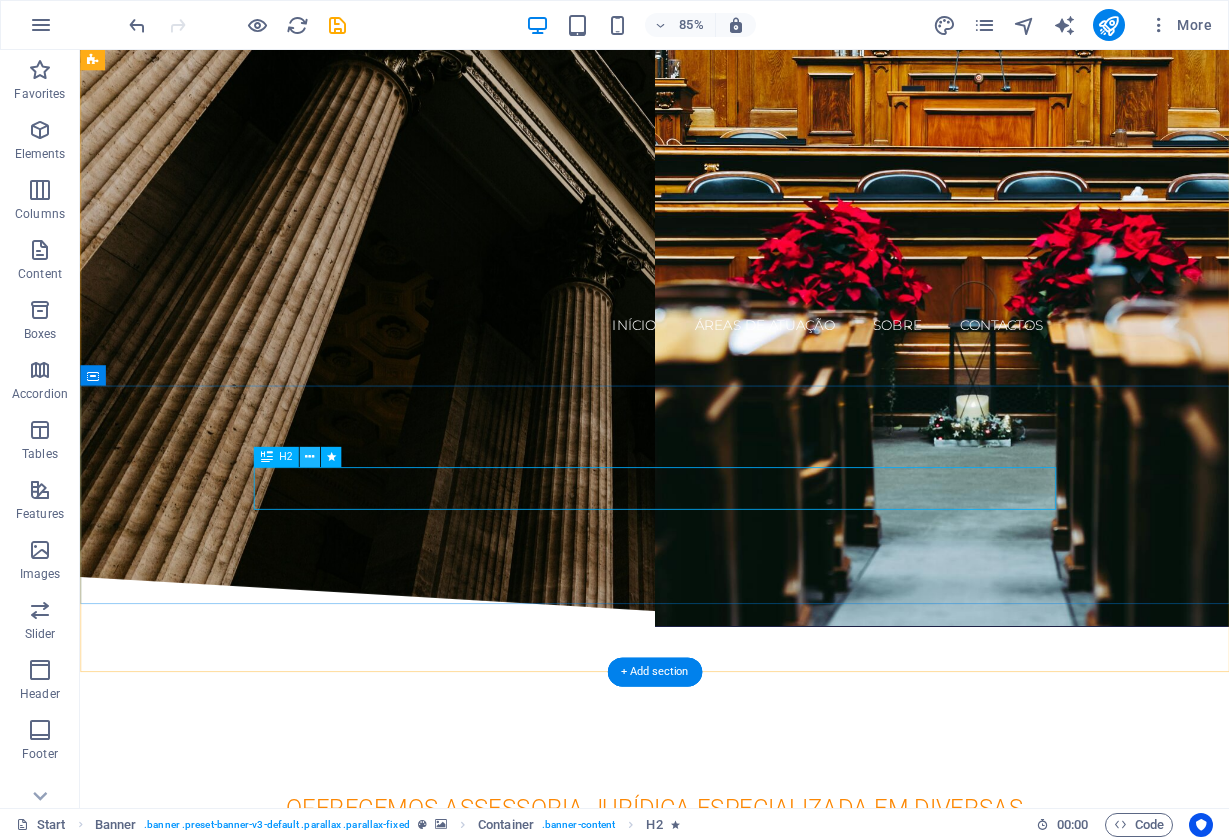 click at bounding box center [309, 457] 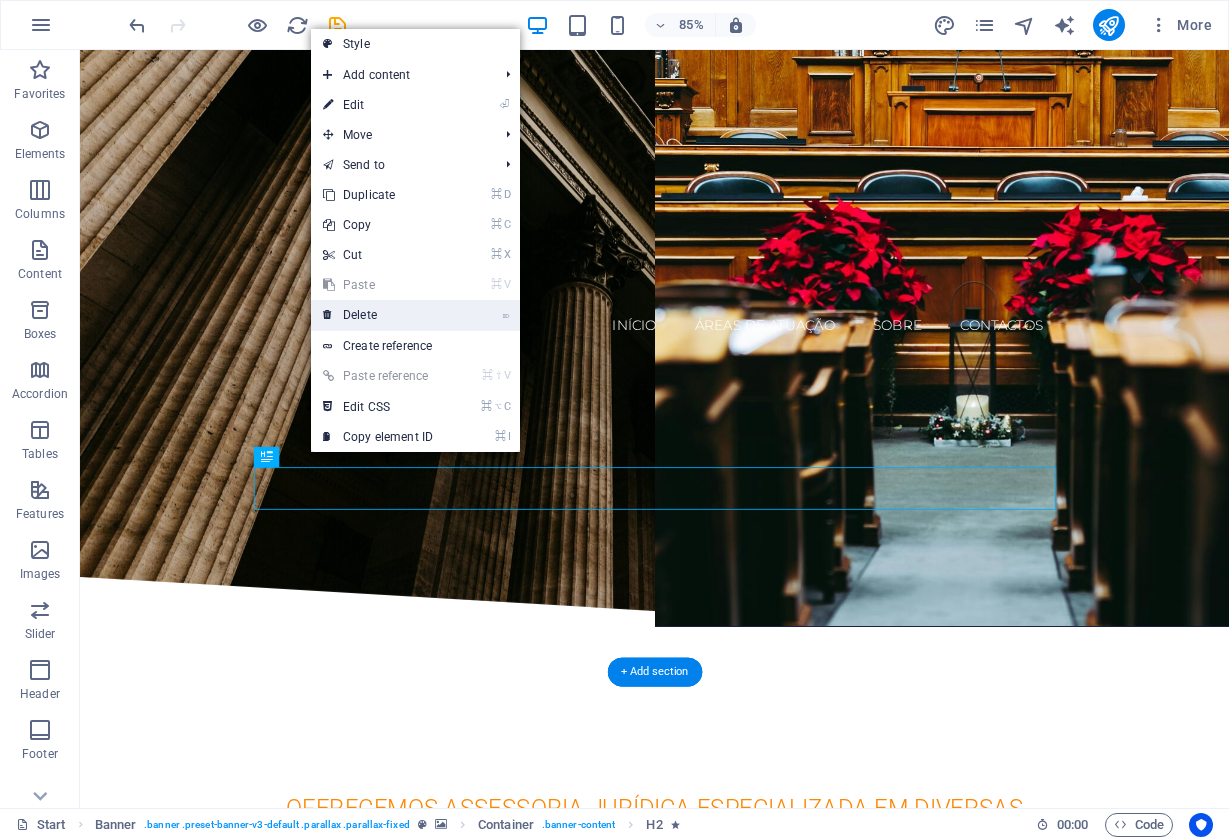 click on "⌦  Delete" at bounding box center (378, 315) 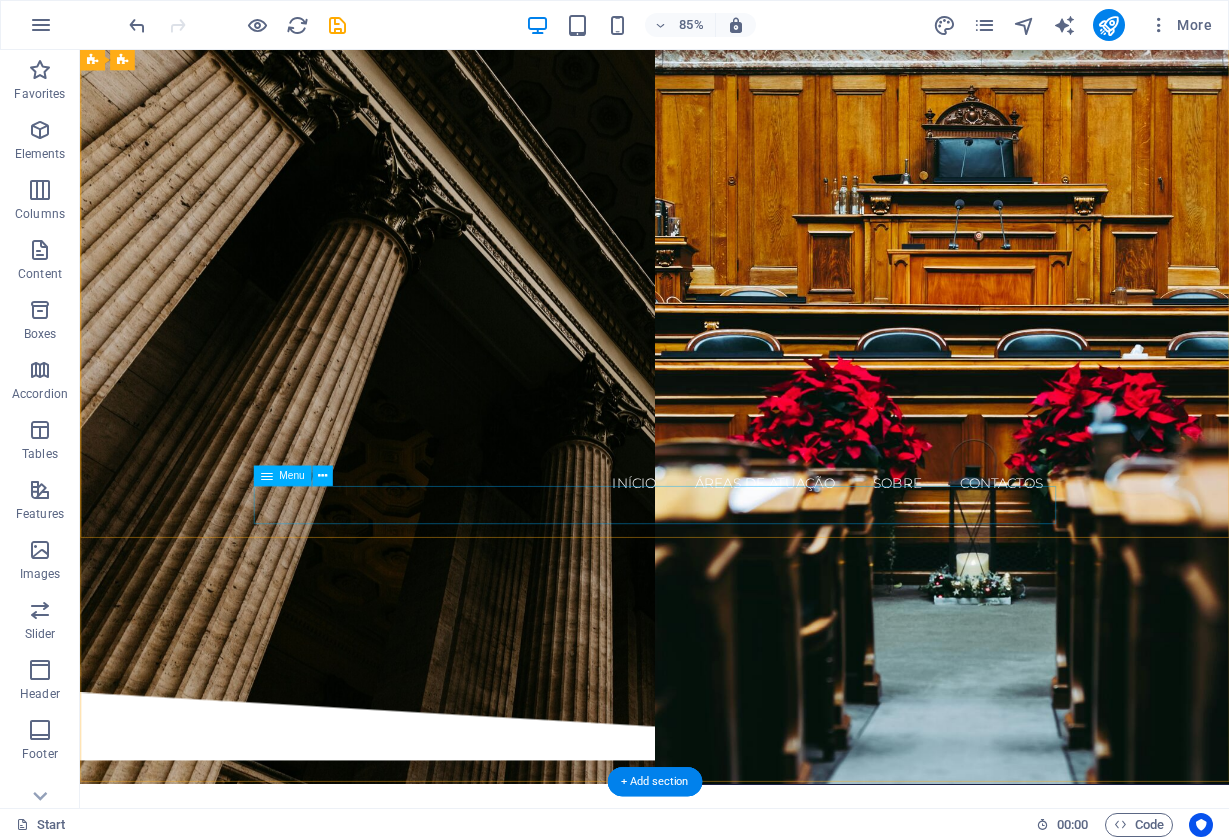 scroll, scrollTop: 29, scrollLeft: 0, axis: vertical 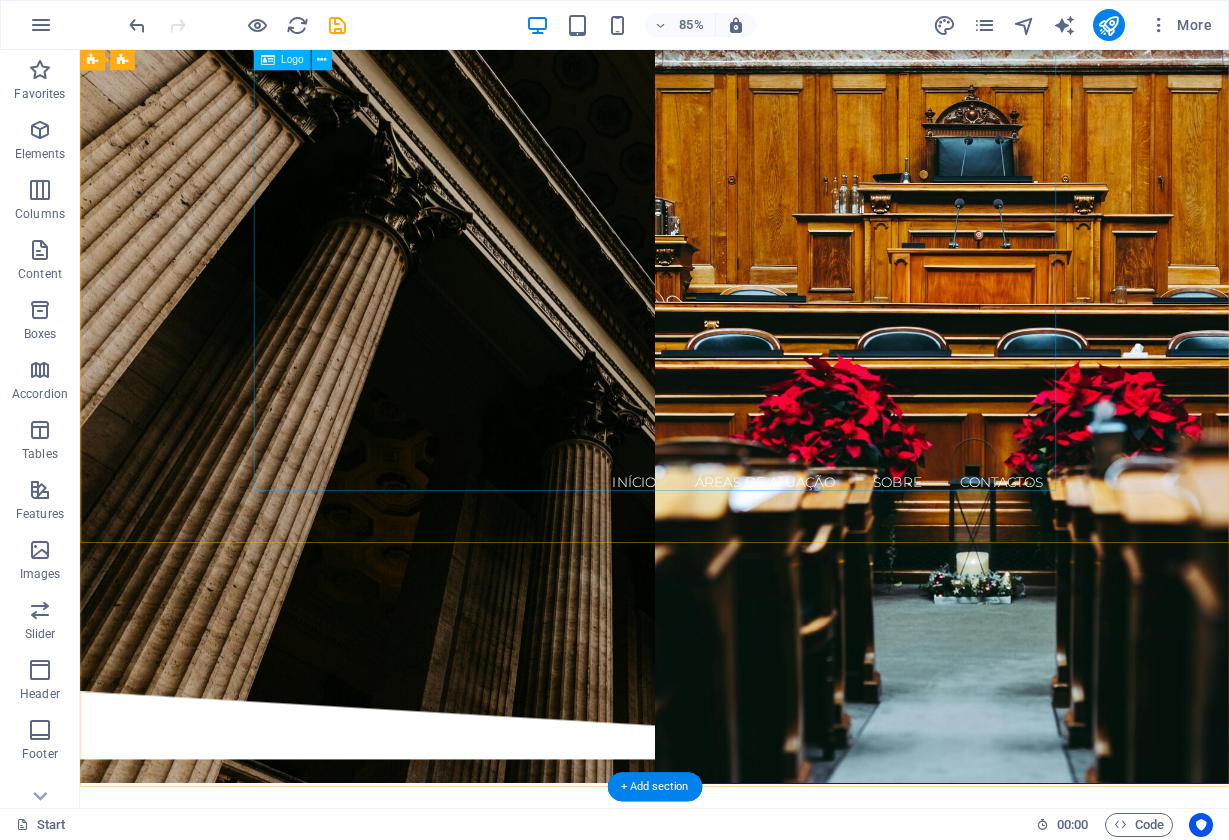 click at bounding box center [756, 287] 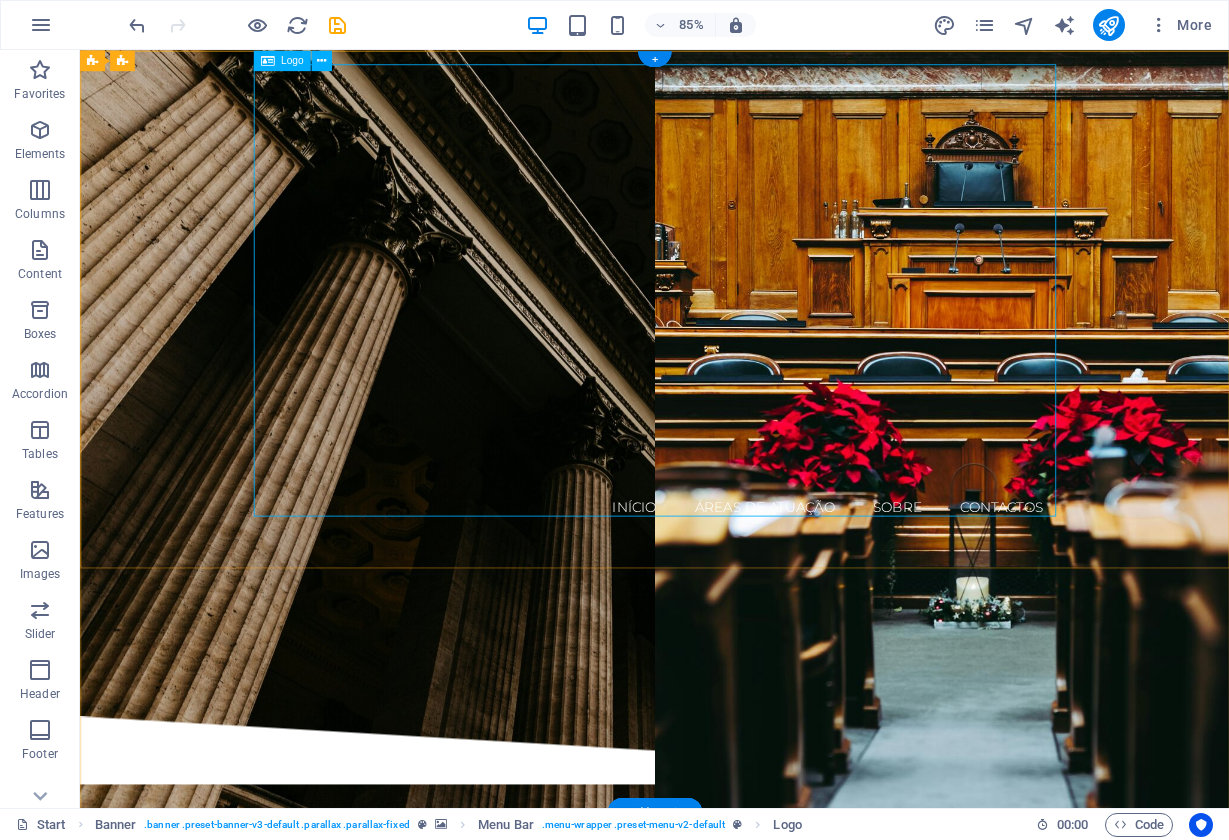 scroll, scrollTop: 0, scrollLeft: 0, axis: both 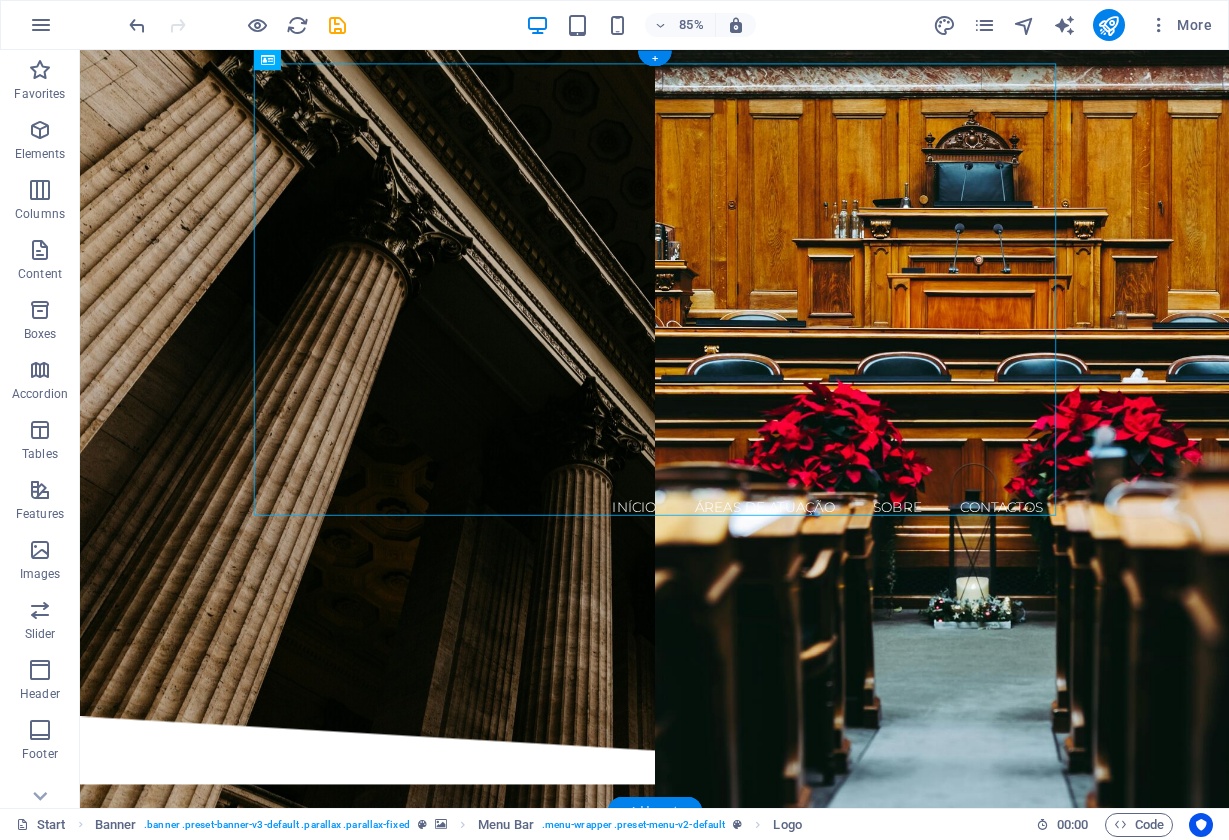 drag, startPoint x: 322, startPoint y: 59, endPoint x: 338, endPoint y: 125, distance: 67.911705 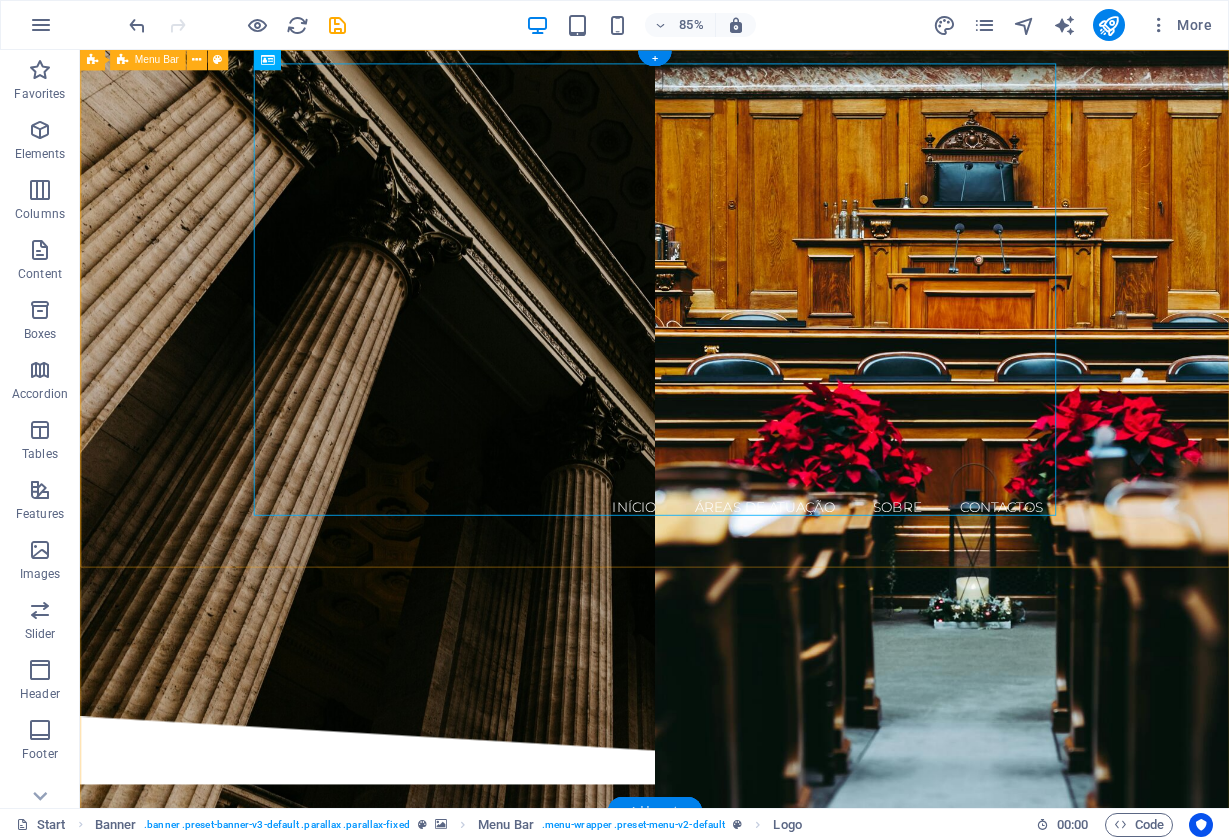 click at bounding box center [756, 730] 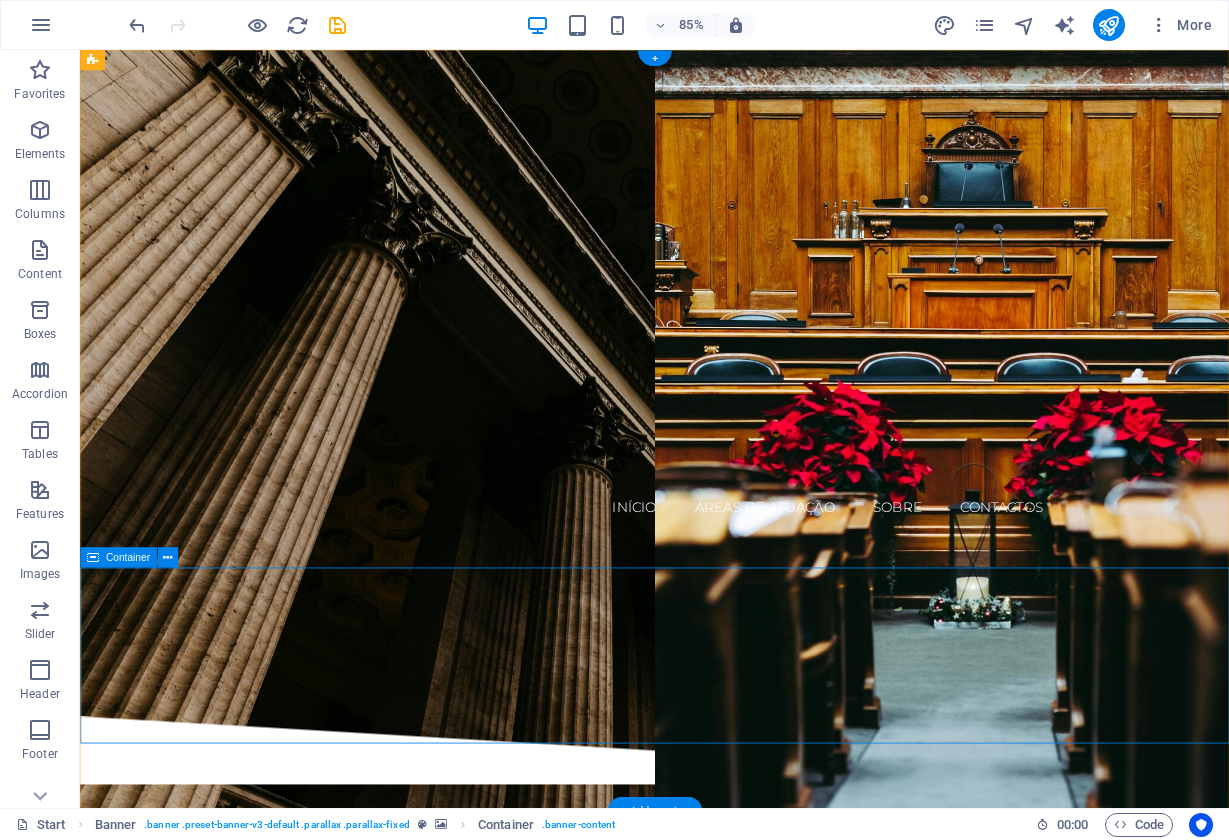 click at bounding box center [756, 730] 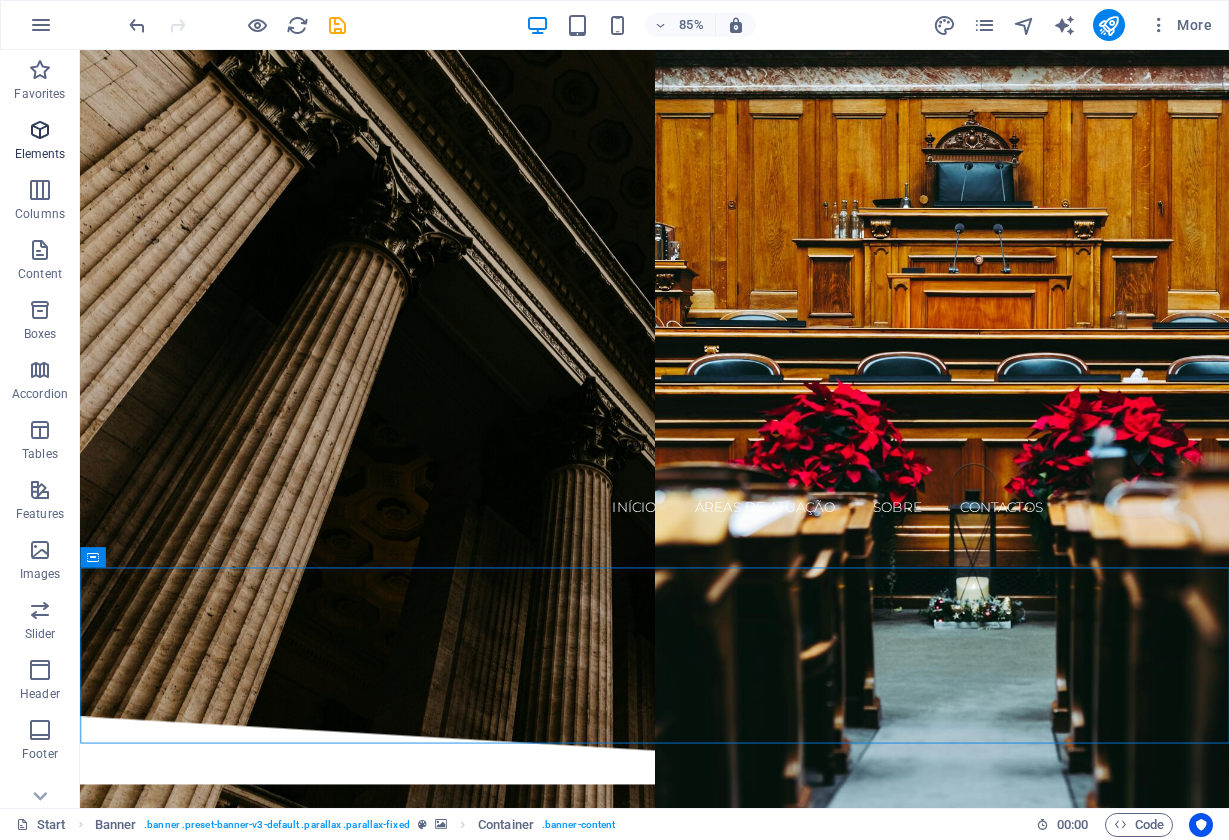 click at bounding box center (40, 130) 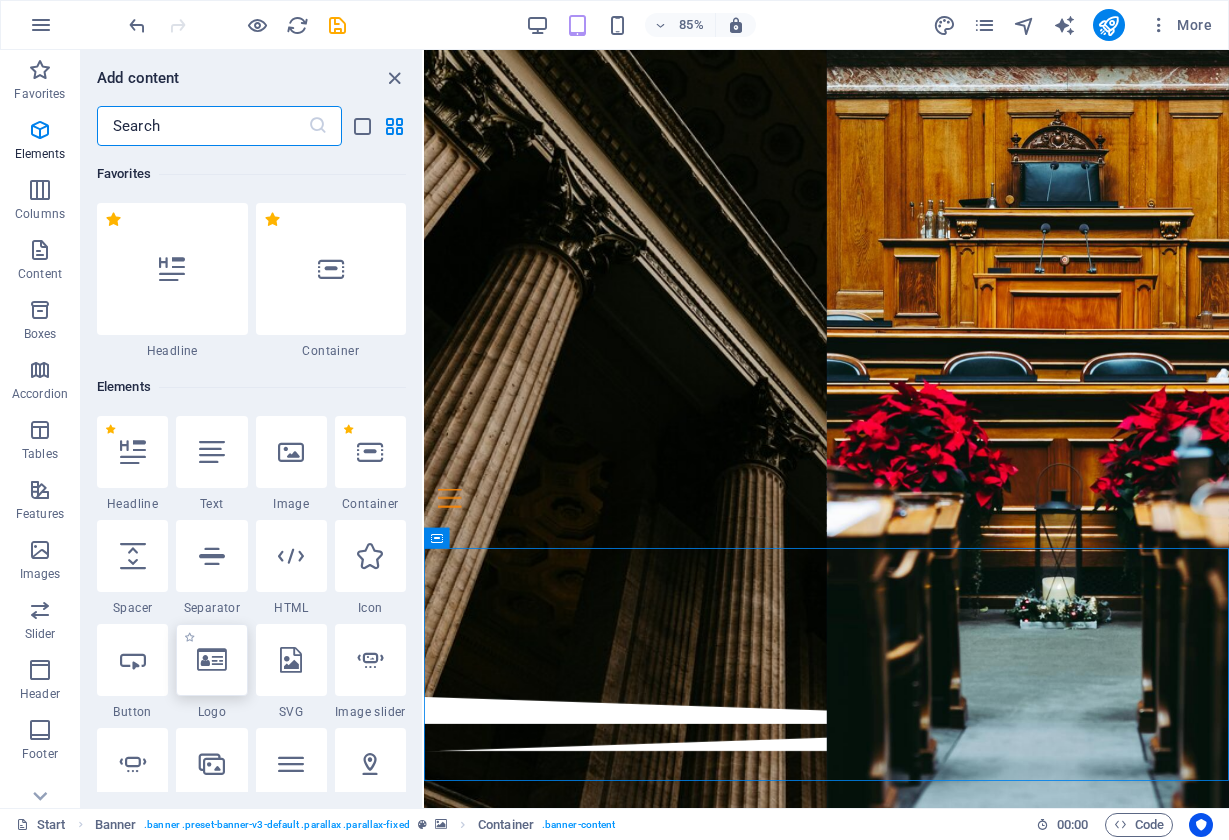 scroll, scrollTop: 213, scrollLeft: 0, axis: vertical 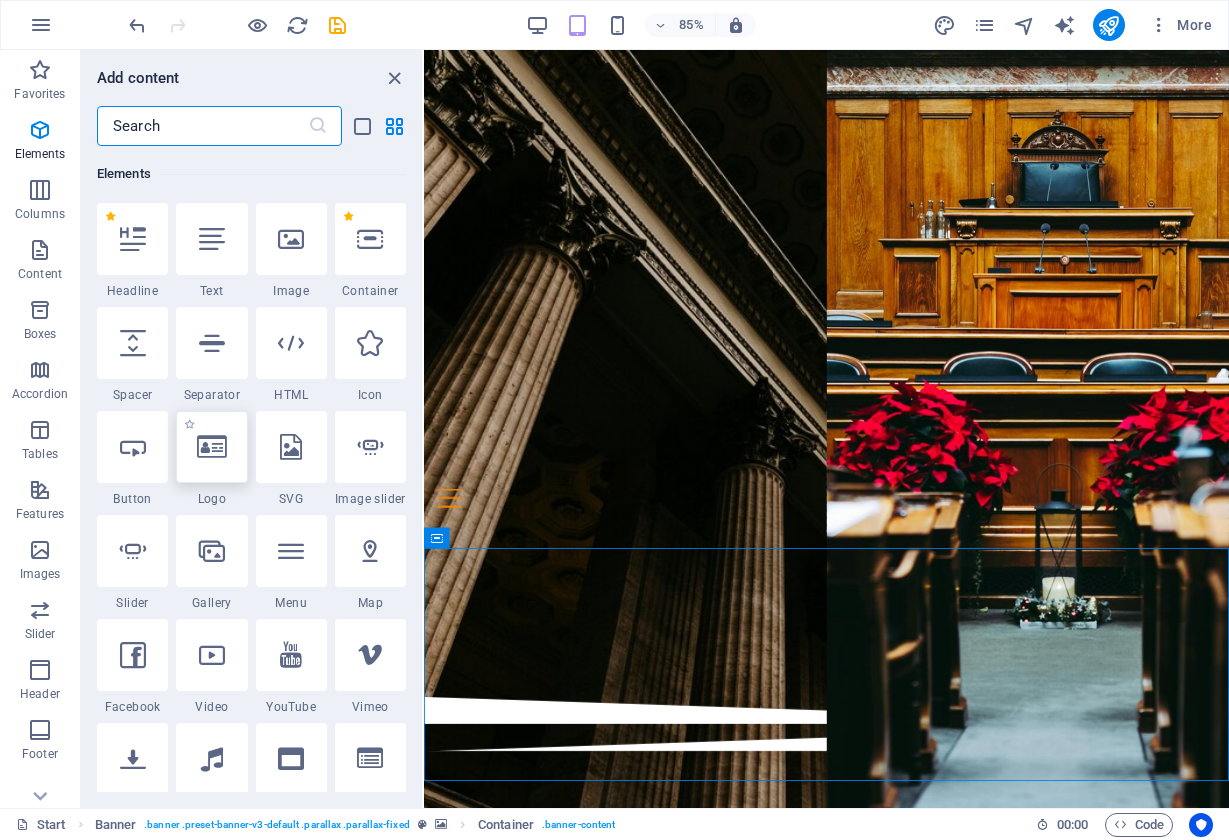 click at bounding box center (212, 447) 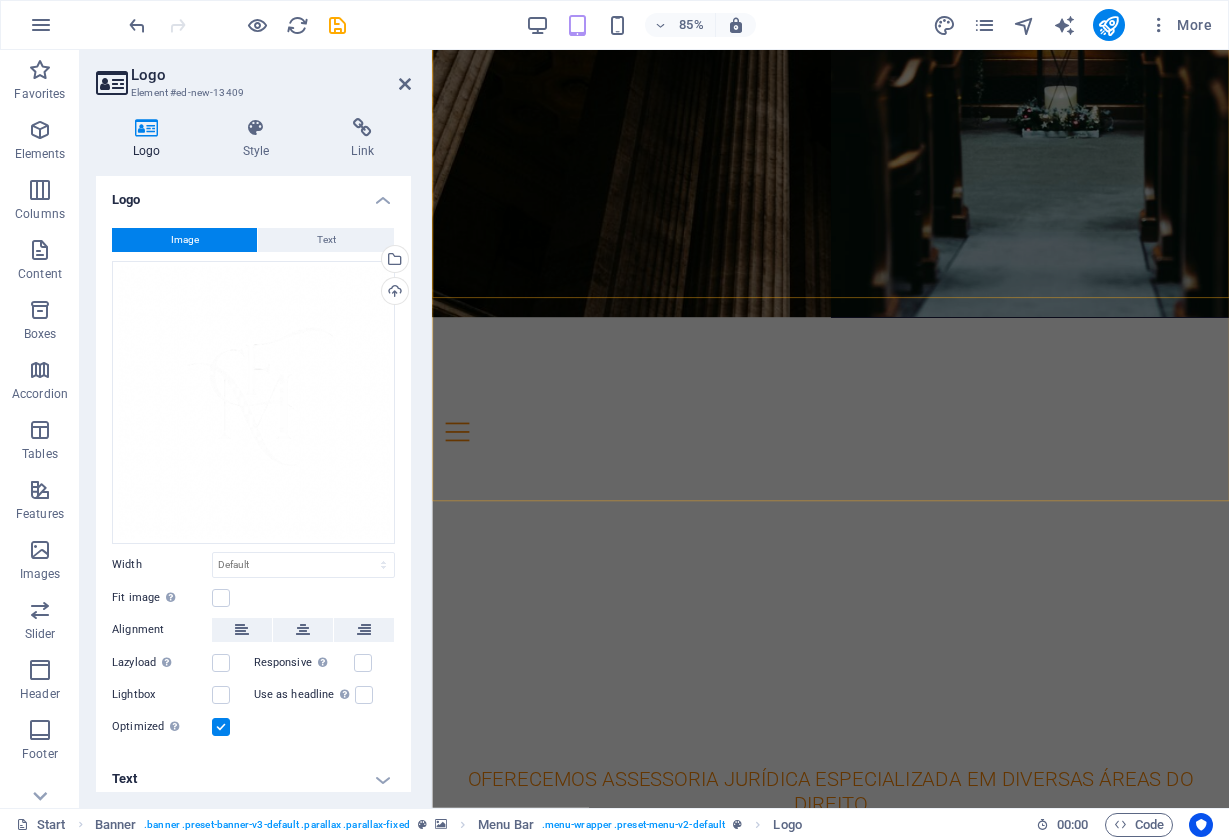 scroll, scrollTop: 1720, scrollLeft: 0, axis: vertical 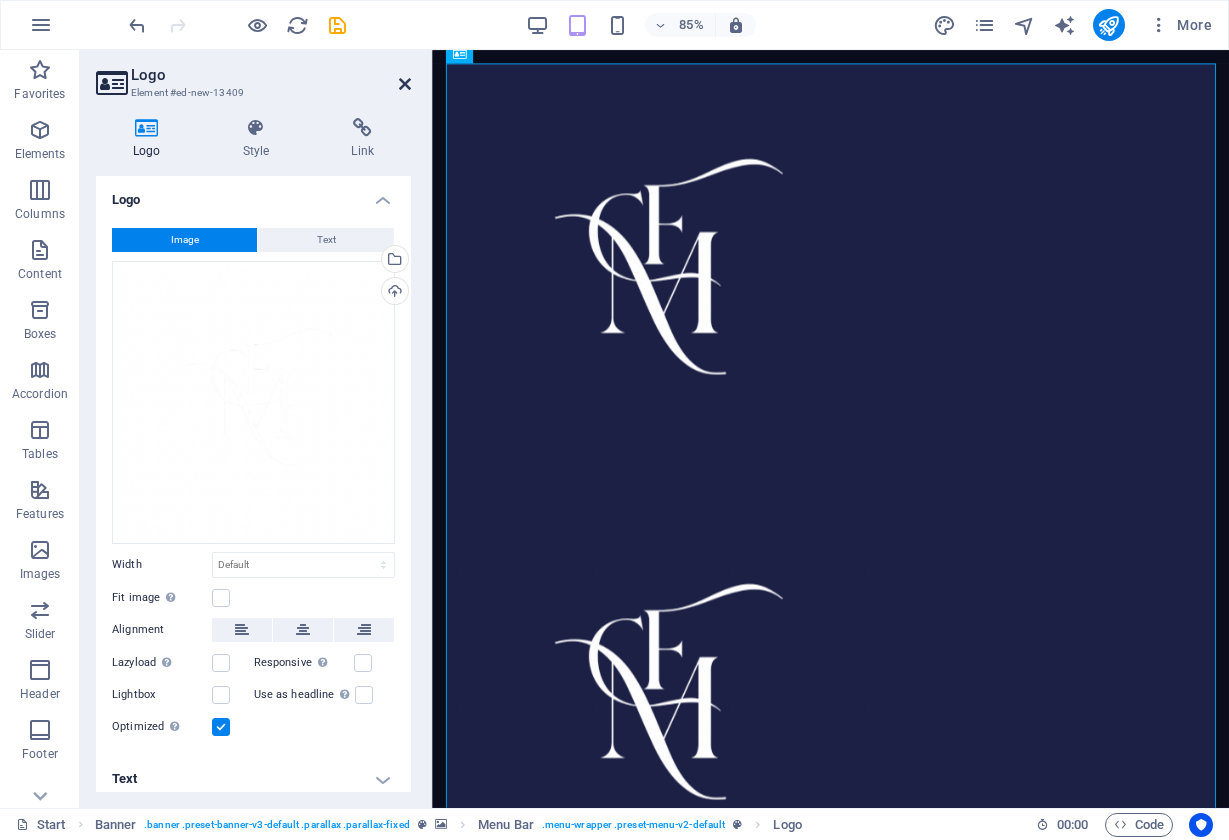 click at bounding box center [405, 84] 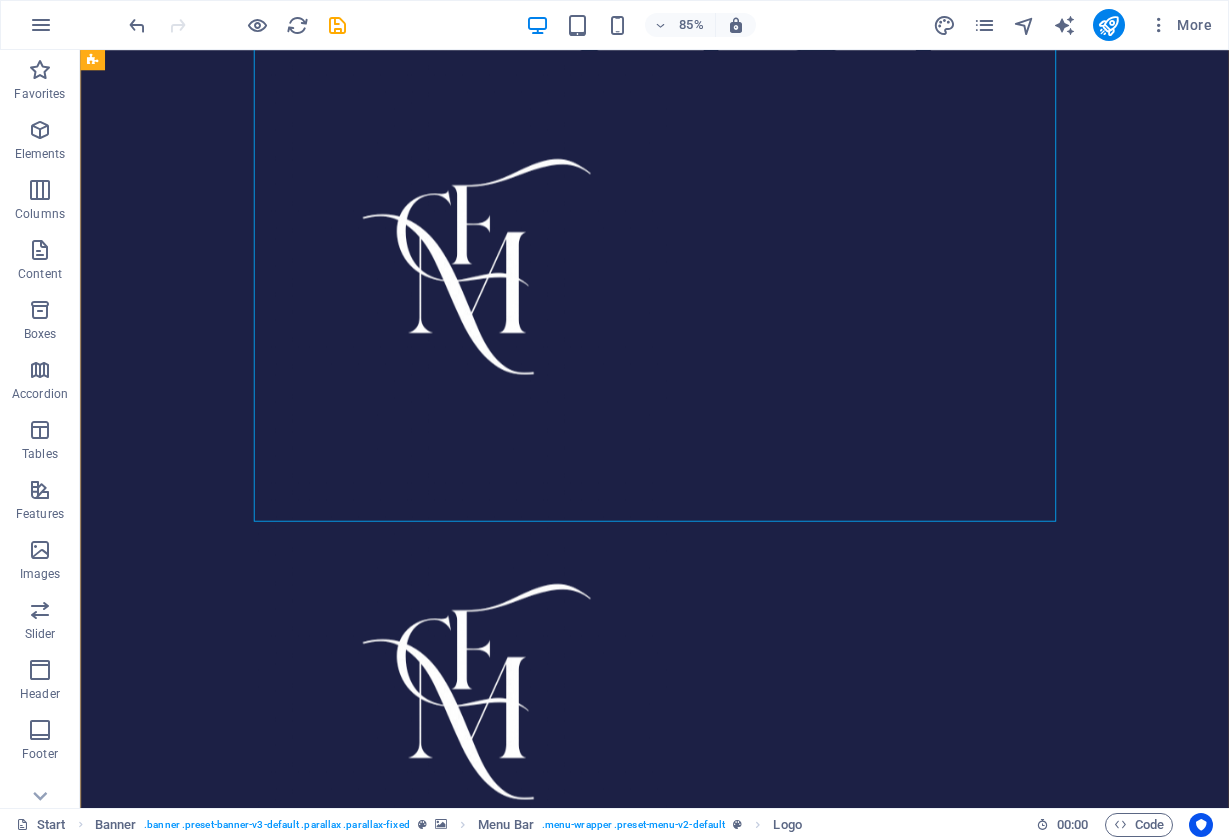 scroll, scrollTop: 3463, scrollLeft: 0, axis: vertical 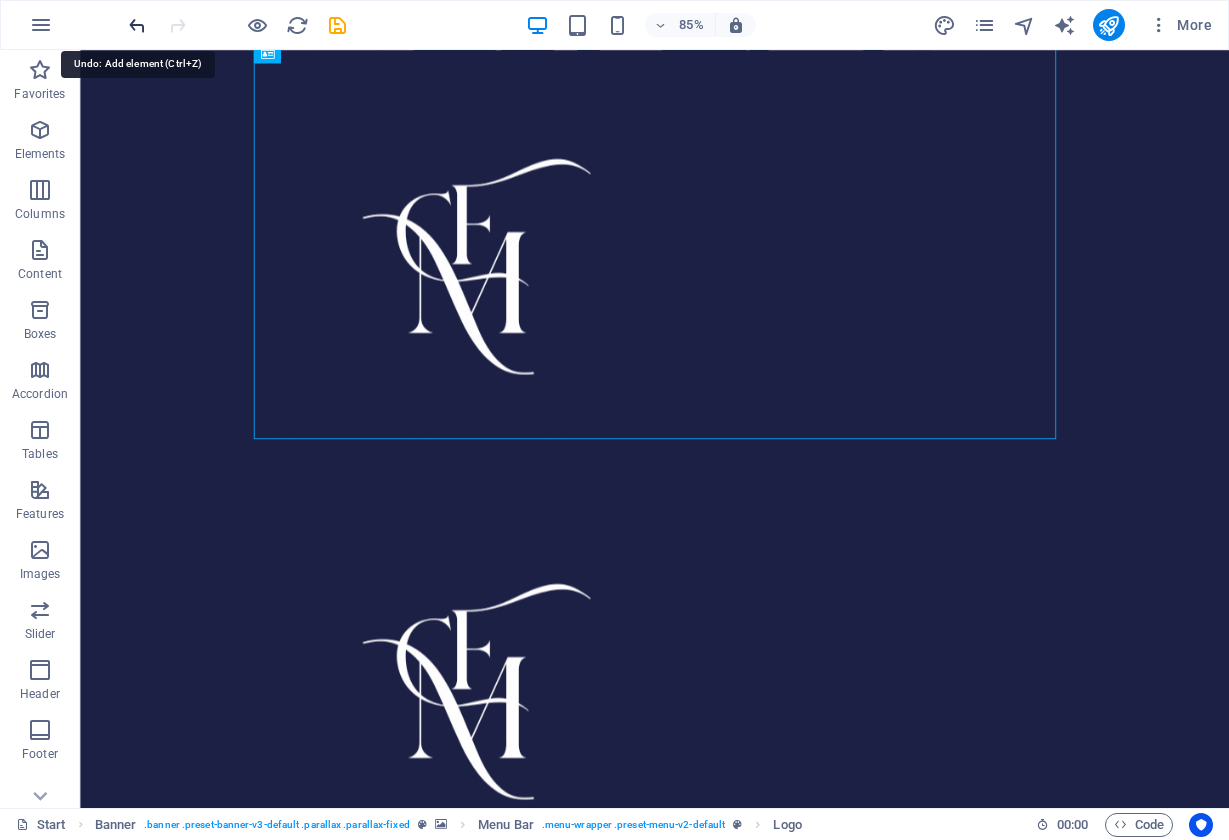 click at bounding box center [137, 25] 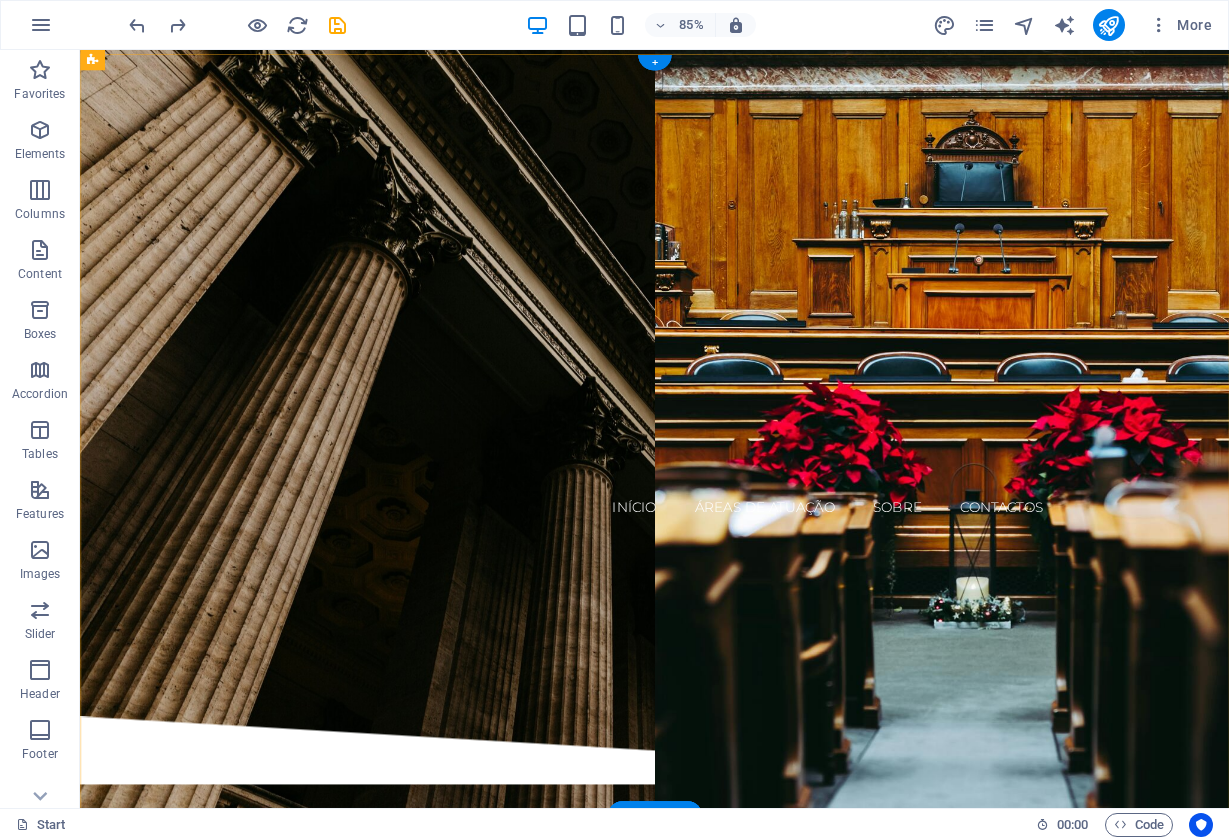 scroll, scrollTop: 0, scrollLeft: 0, axis: both 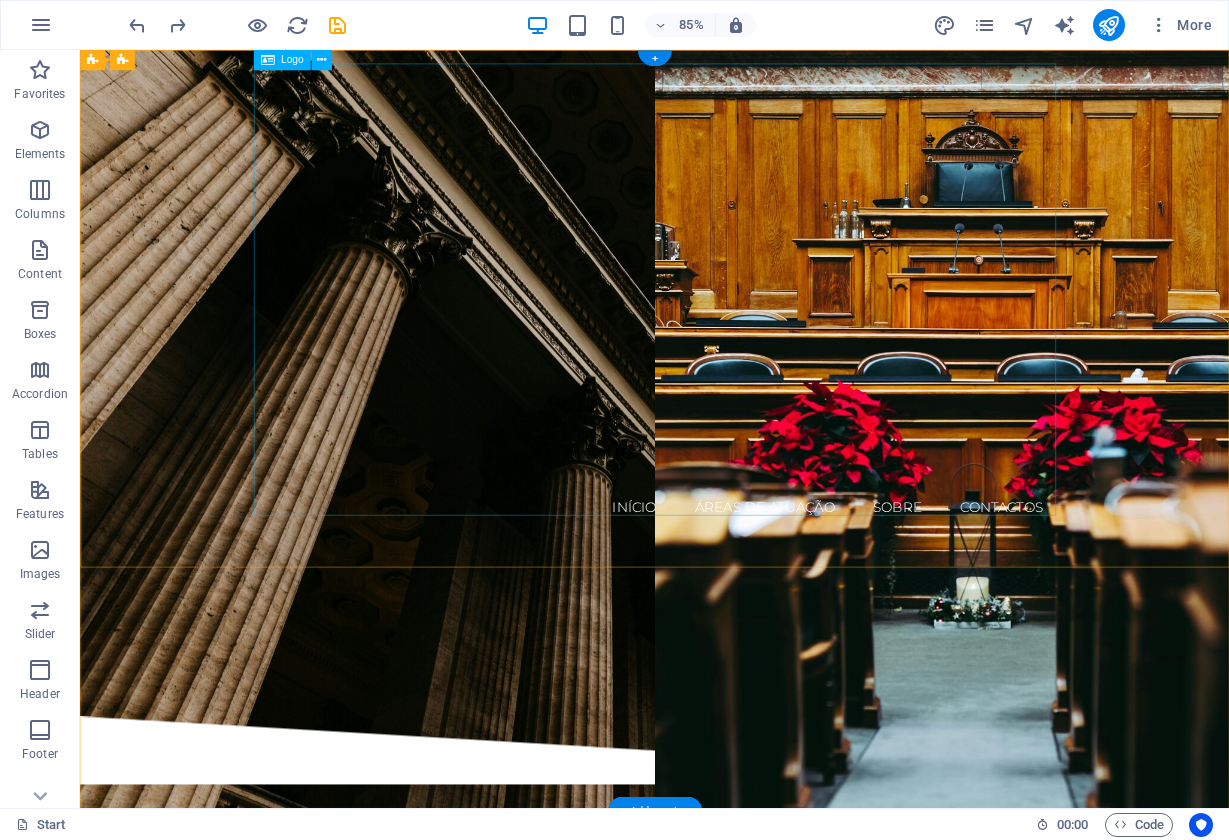 click at bounding box center (756, 316) 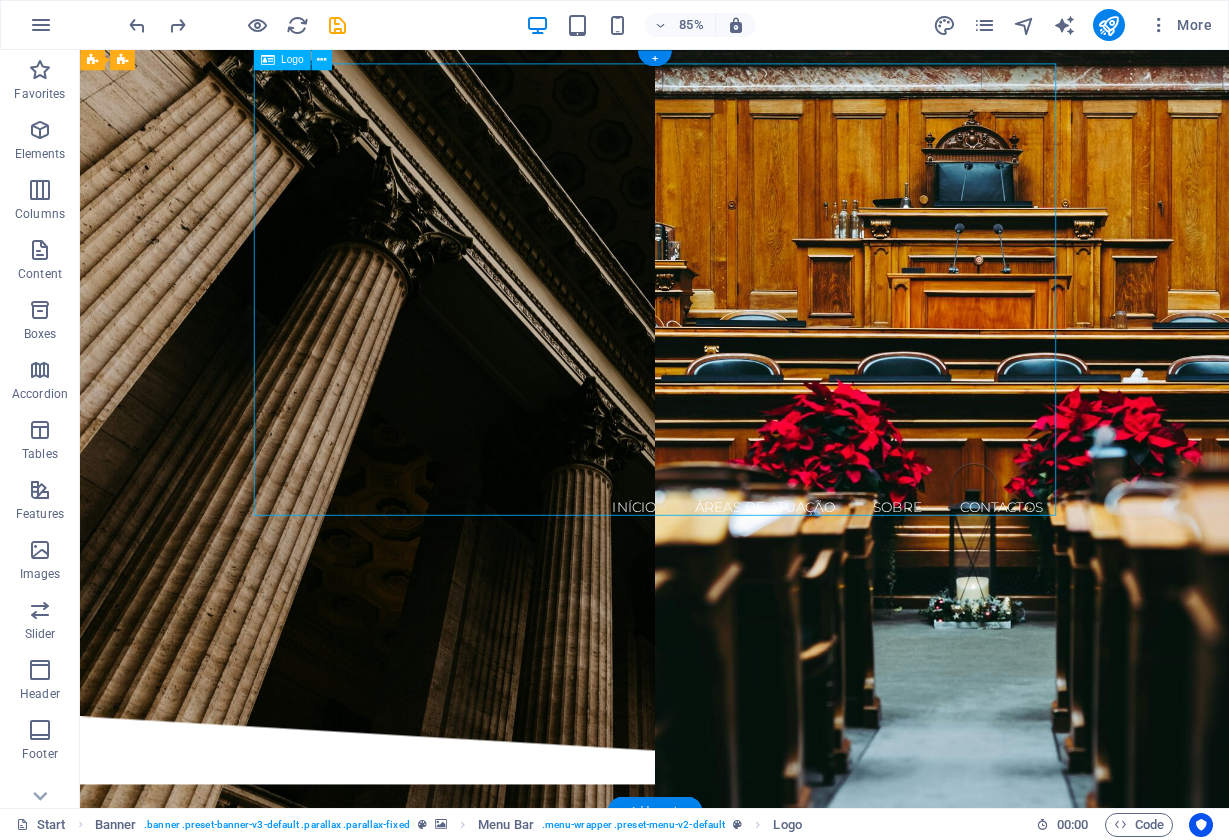 drag, startPoint x: 1224, startPoint y: 597, endPoint x: 1141, endPoint y: 564, distance: 89.31965 